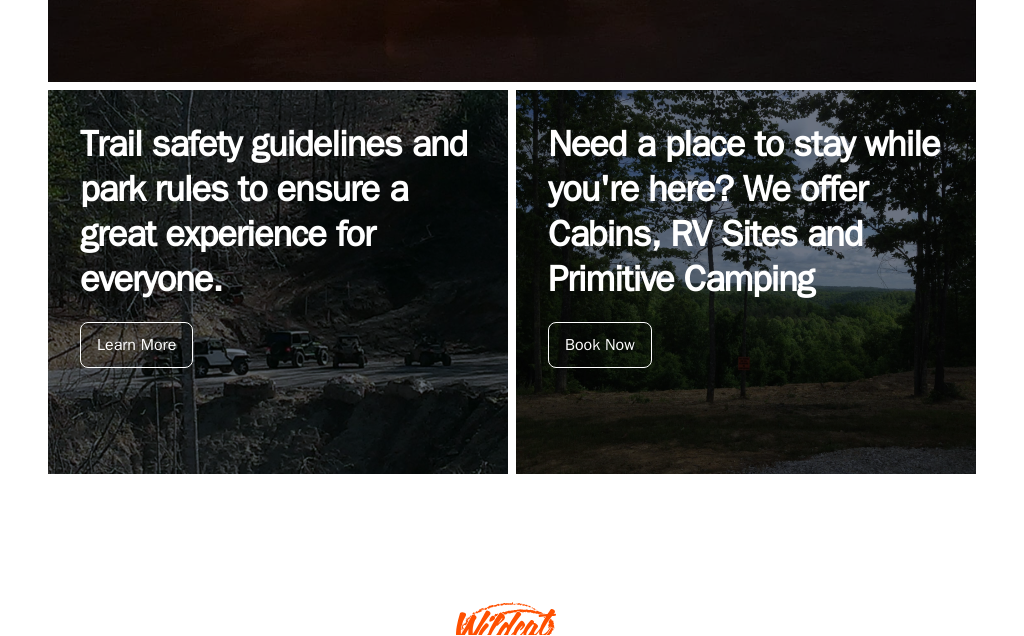 scroll, scrollTop: 865, scrollLeft: 0, axis: vertical 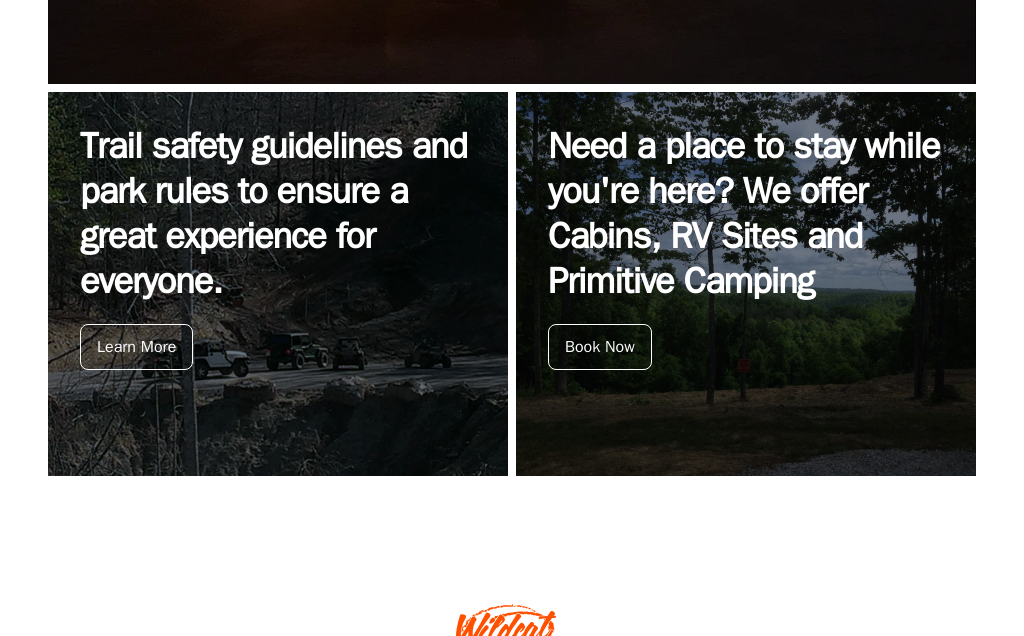 click on "Book Now" at bounding box center (600, 347) 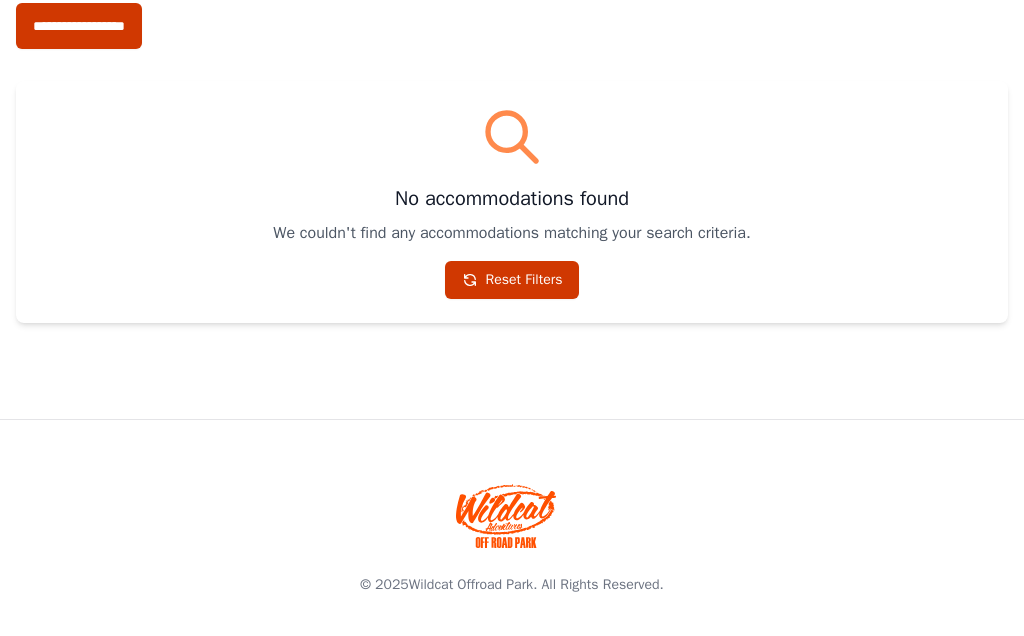 scroll, scrollTop: 0, scrollLeft: 0, axis: both 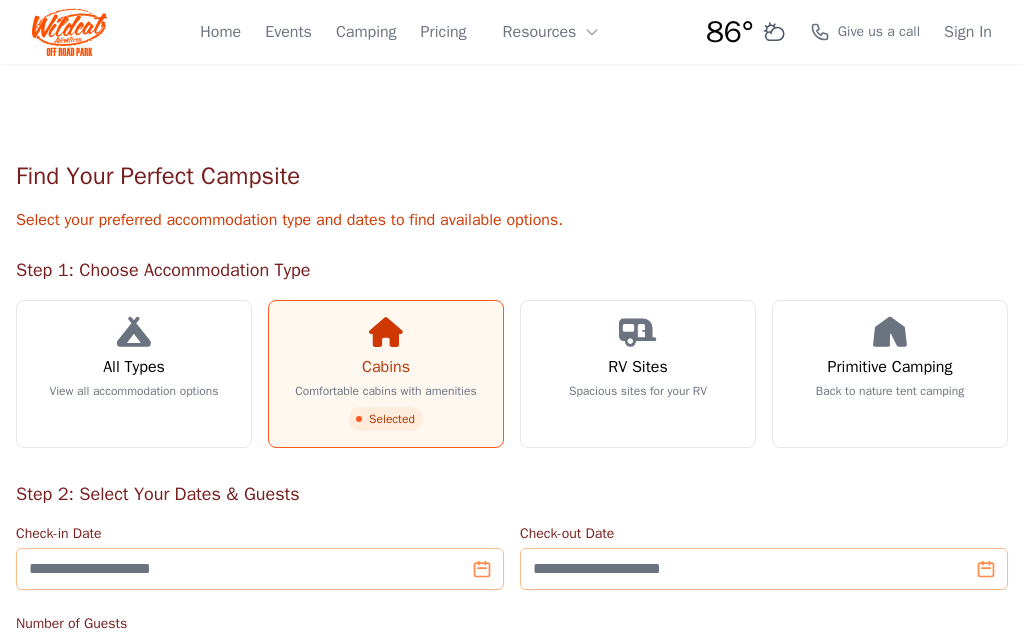 click on "Cabins" at bounding box center (386, 367) 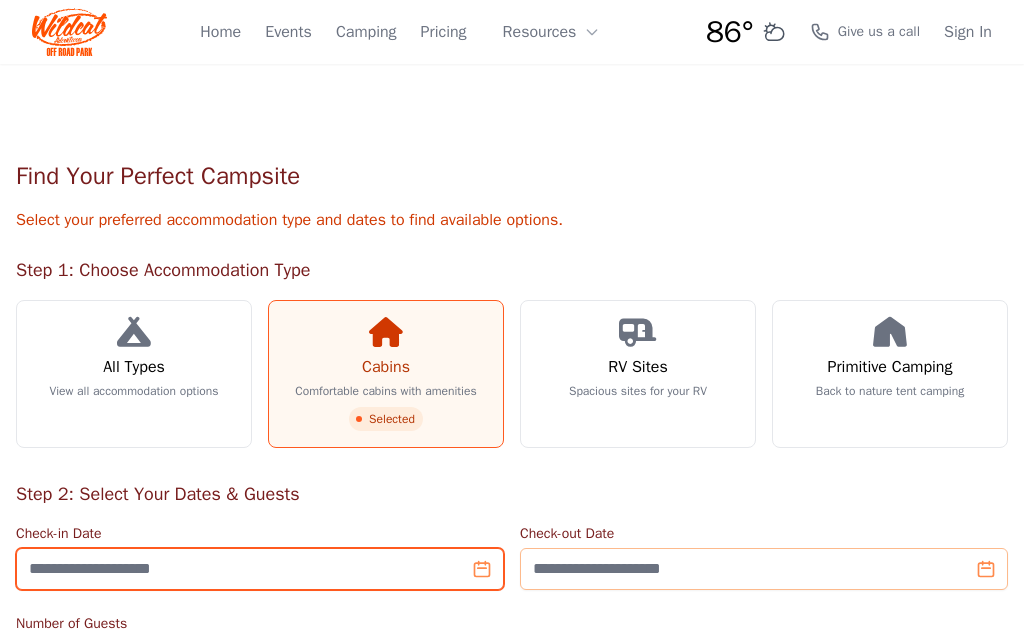 click on "Check-in Date" at bounding box center (260, 569) 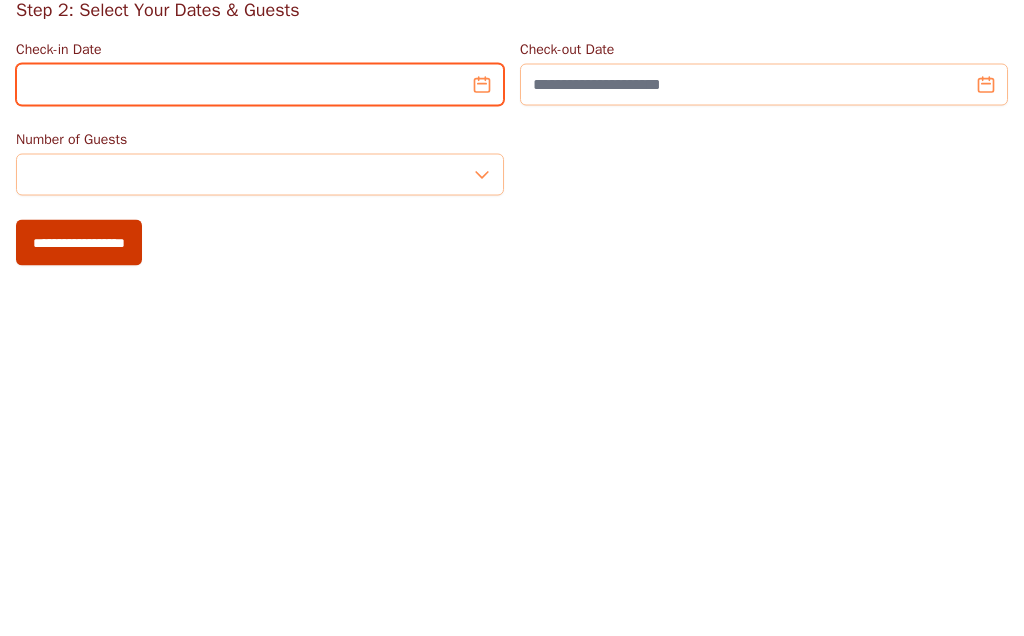 scroll, scrollTop: 130, scrollLeft: 0, axis: vertical 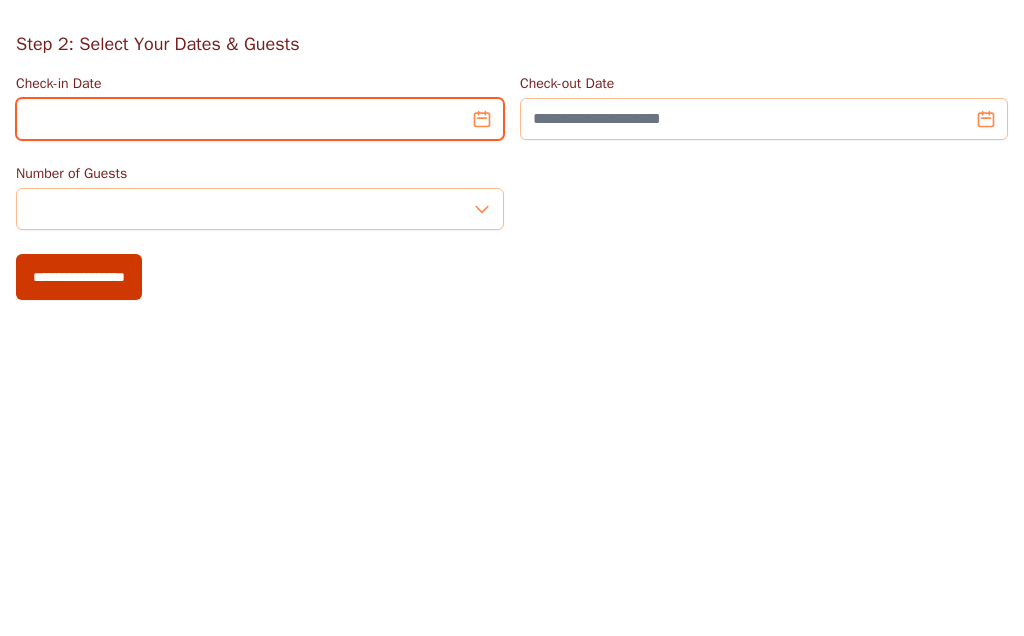 click on "Check-in Date" at bounding box center [260, 439] 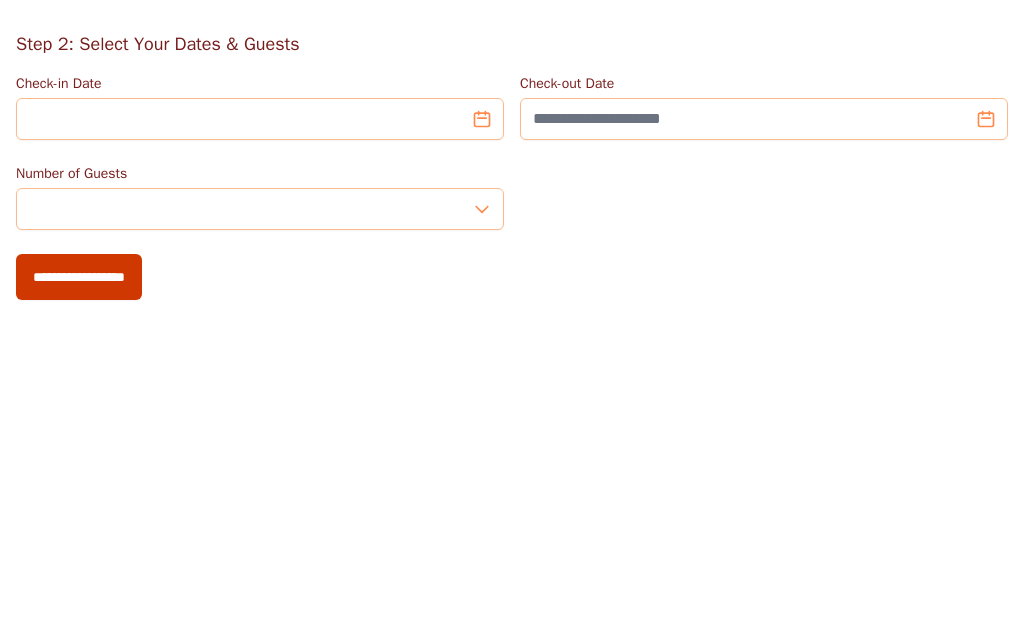 click on "Step 2: Select Your Dates & Guests" at bounding box center (512, 364) 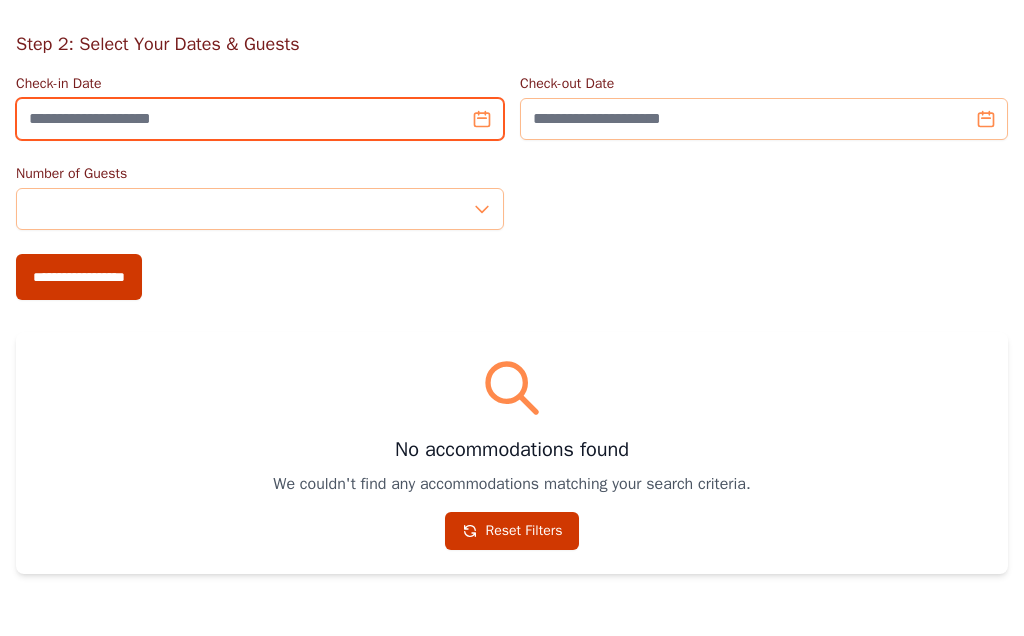 click on "Check-in Date" at bounding box center [260, 119] 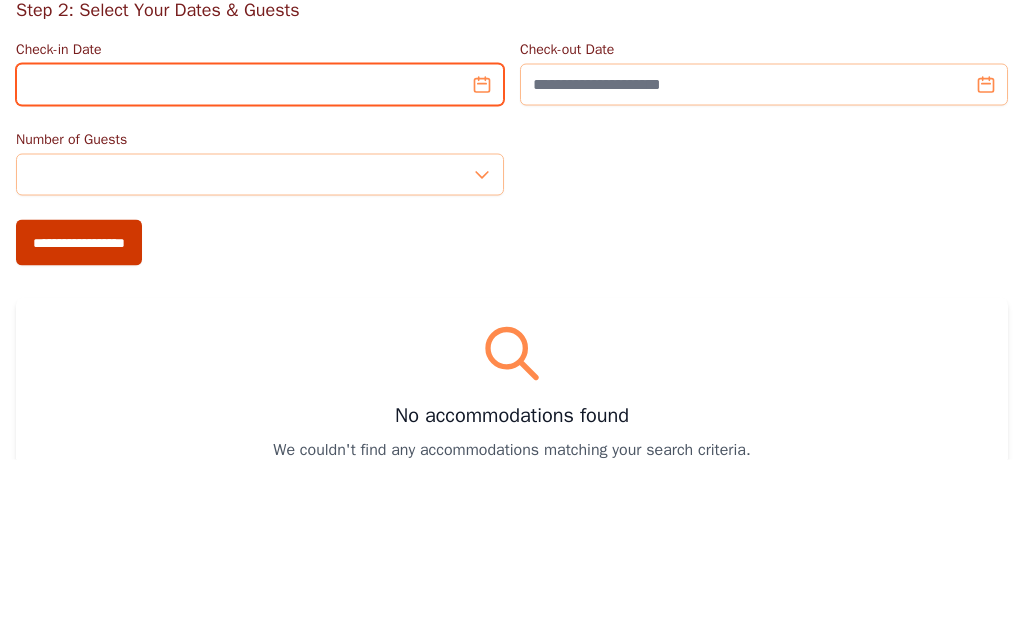 scroll, scrollTop: 303, scrollLeft: 0, axis: vertical 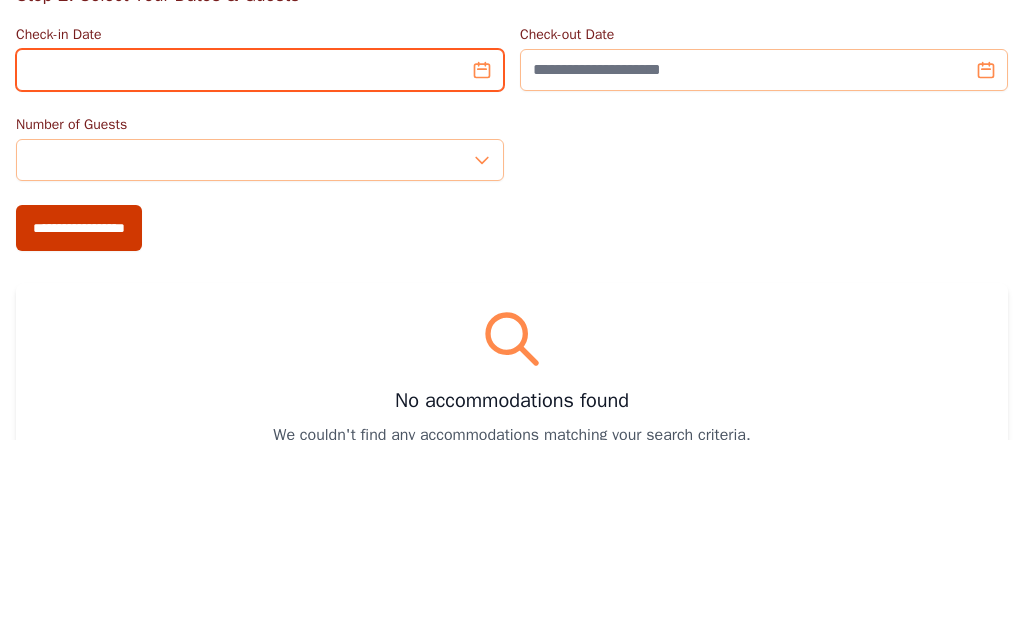 click on "Check-in Date" at bounding box center (260, 266) 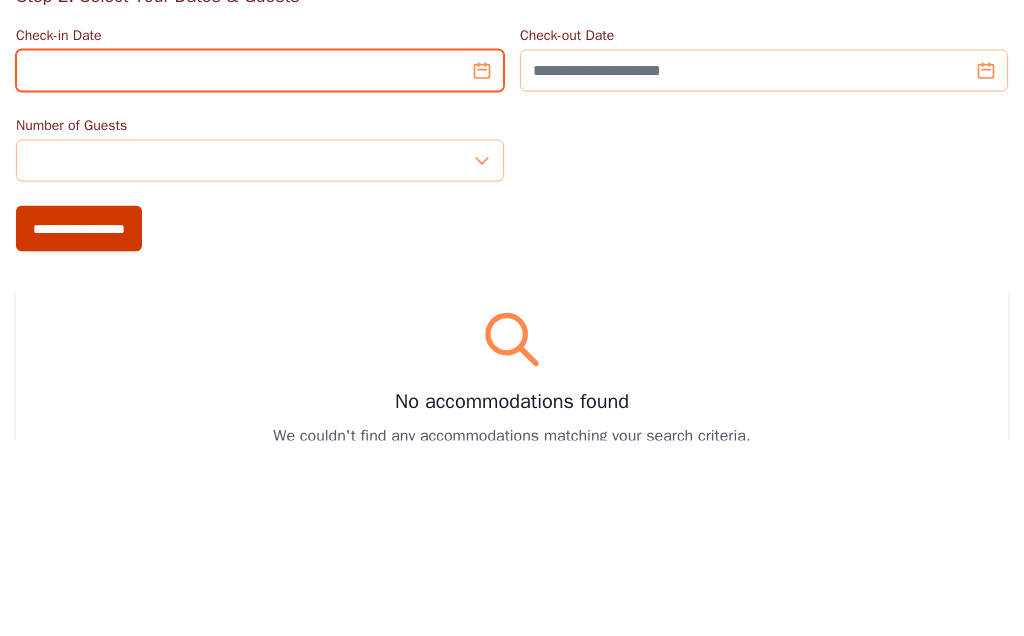 click on "Check-in Date" at bounding box center (260, 266) 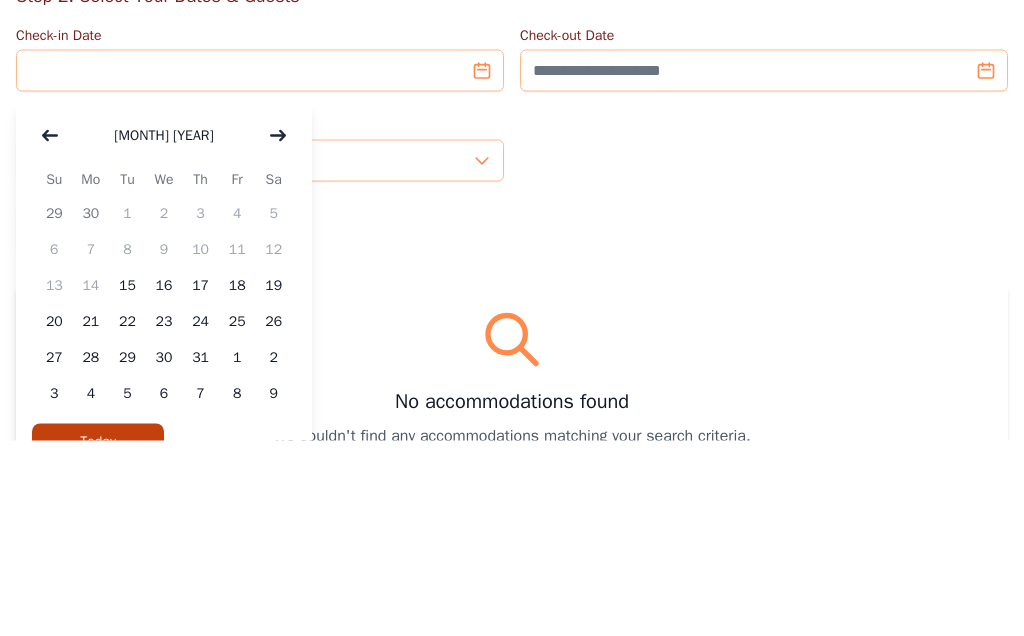 click 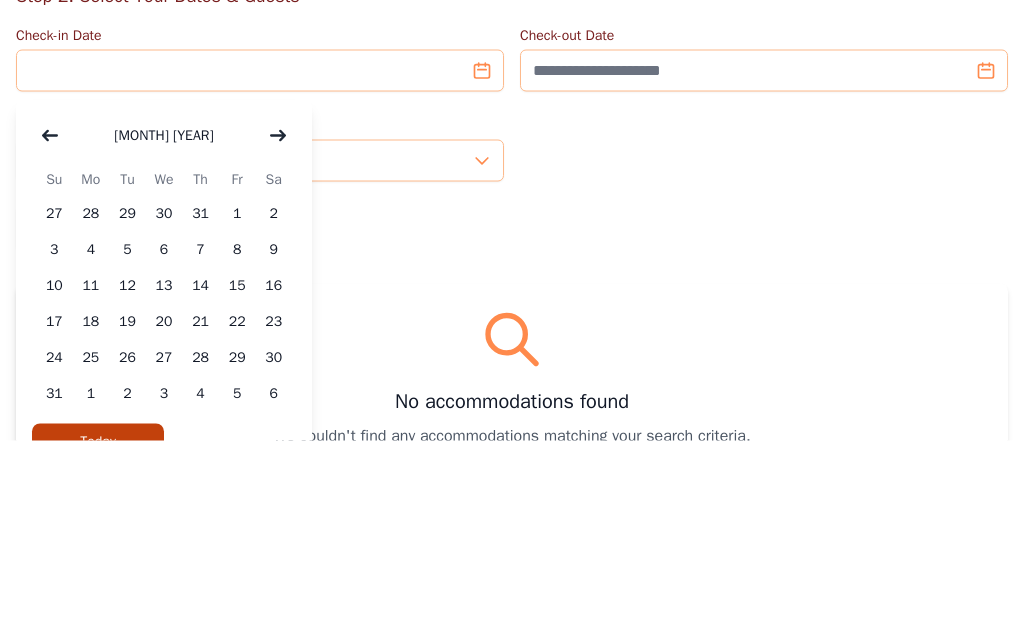 click at bounding box center [278, 331] 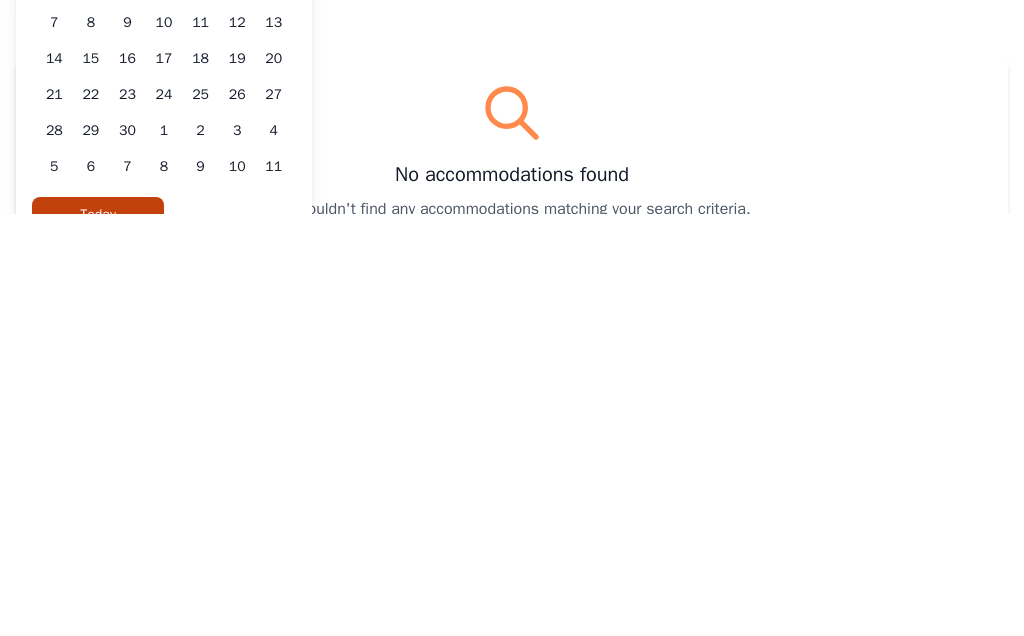 click on "26" at bounding box center [237, 517] 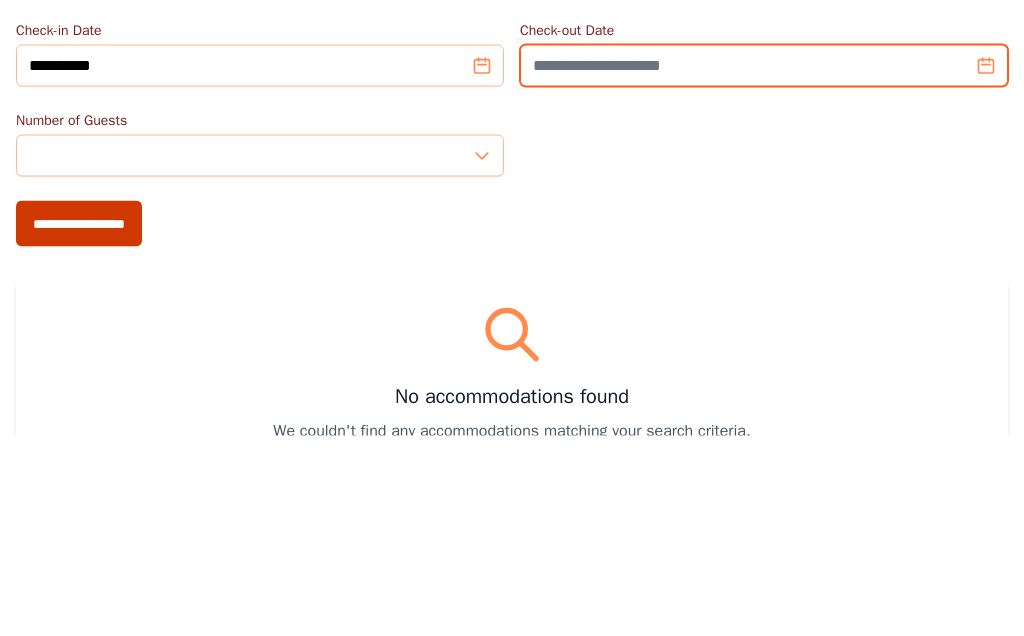 click on "Check-out Date" at bounding box center (764, 266) 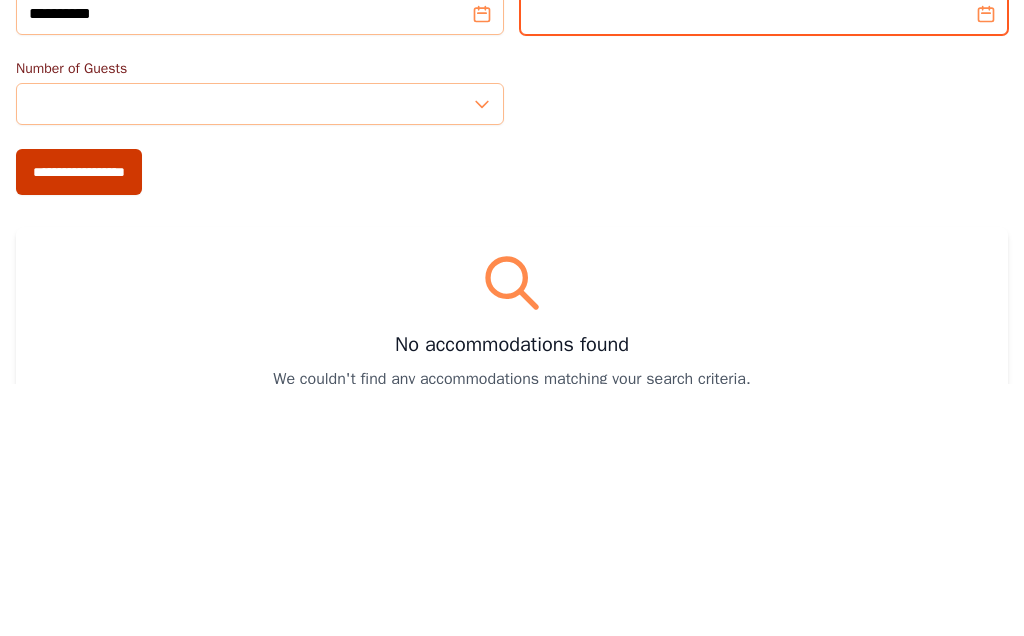 click on "Check-out Date" at bounding box center [764, 266] 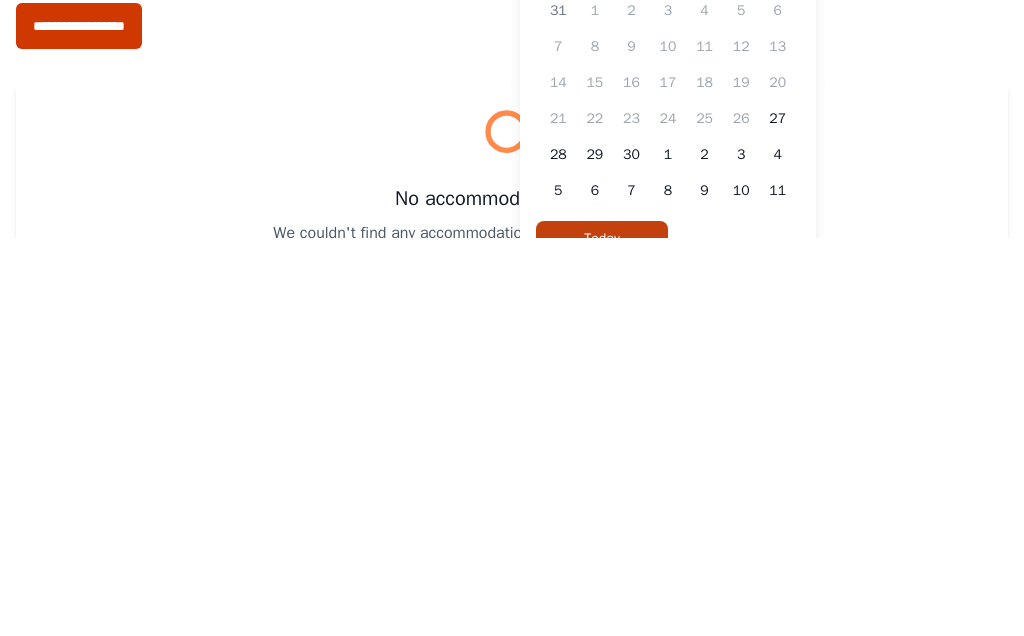 click on "28" at bounding box center (558, 553) 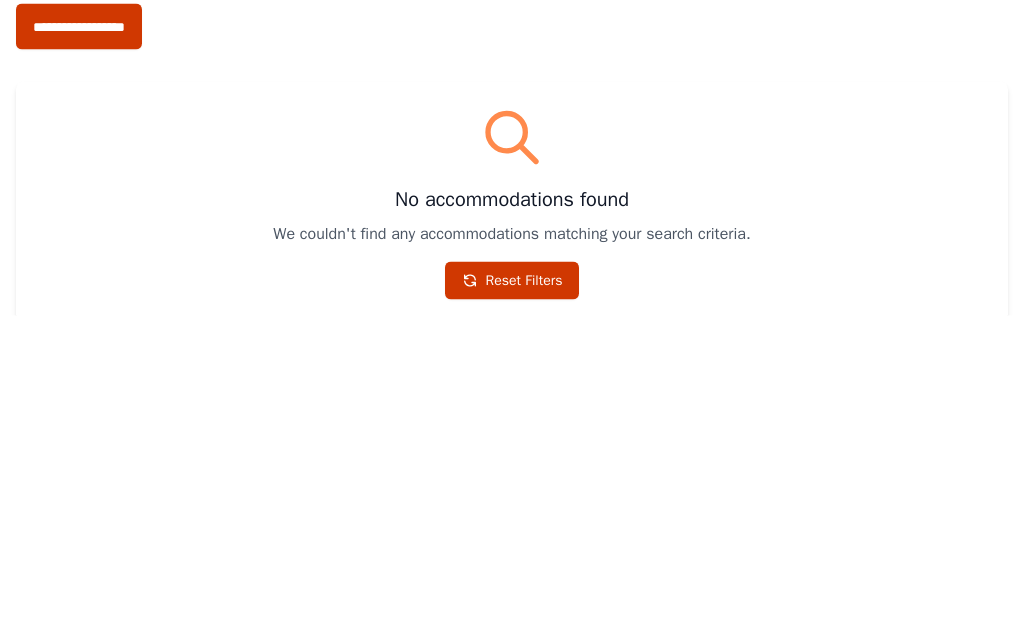 scroll, scrollTop: 405, scrollLeft: 0, axis: vertical 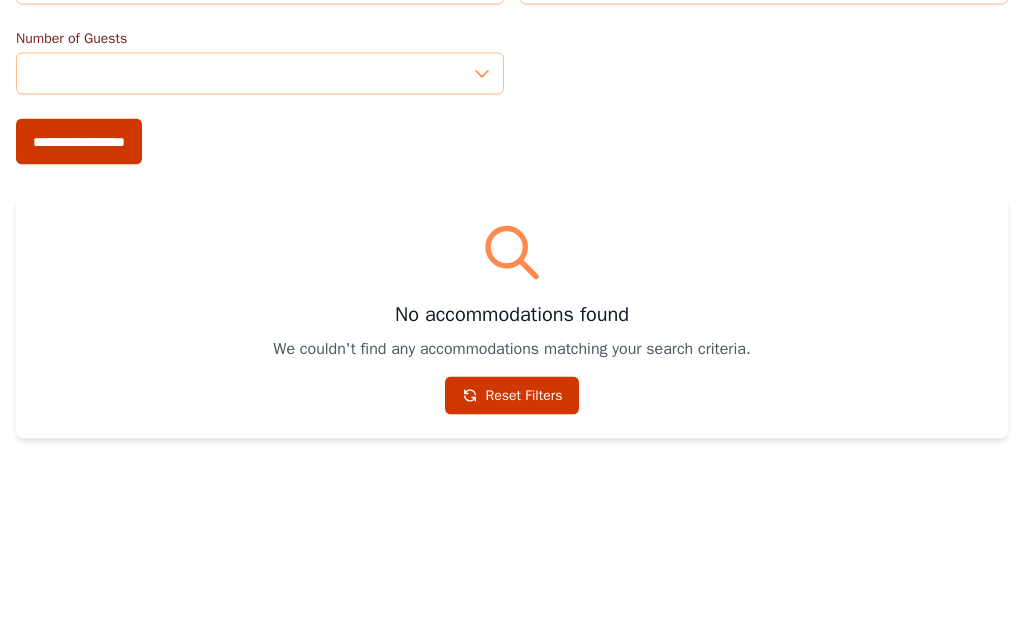 click on "**********" at bounding box center (79, 322) 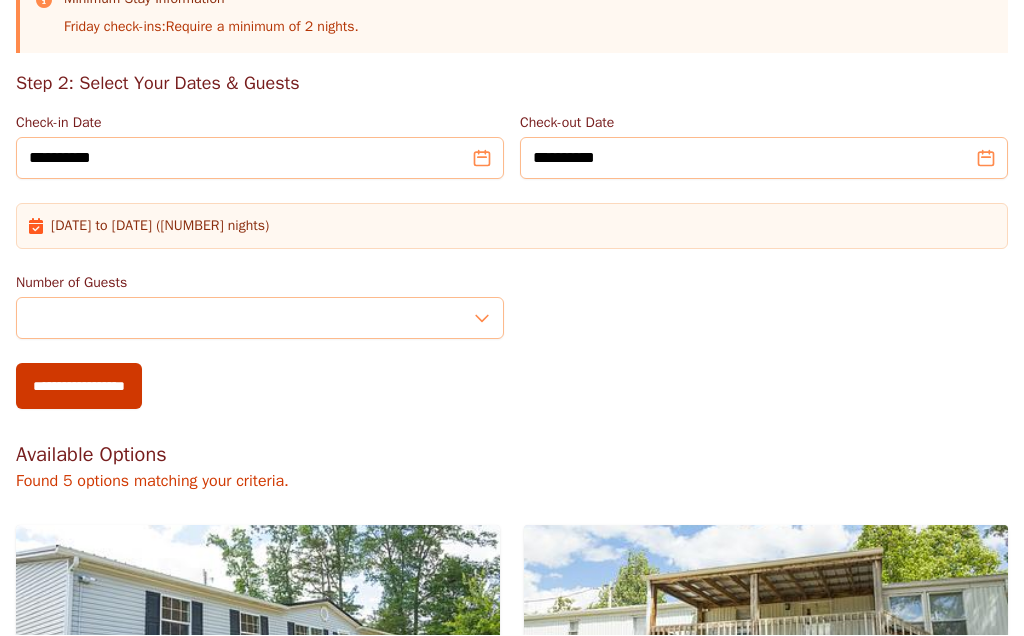 scroll, scrollTop: 508, scrollLeft: 0, axis: vertical 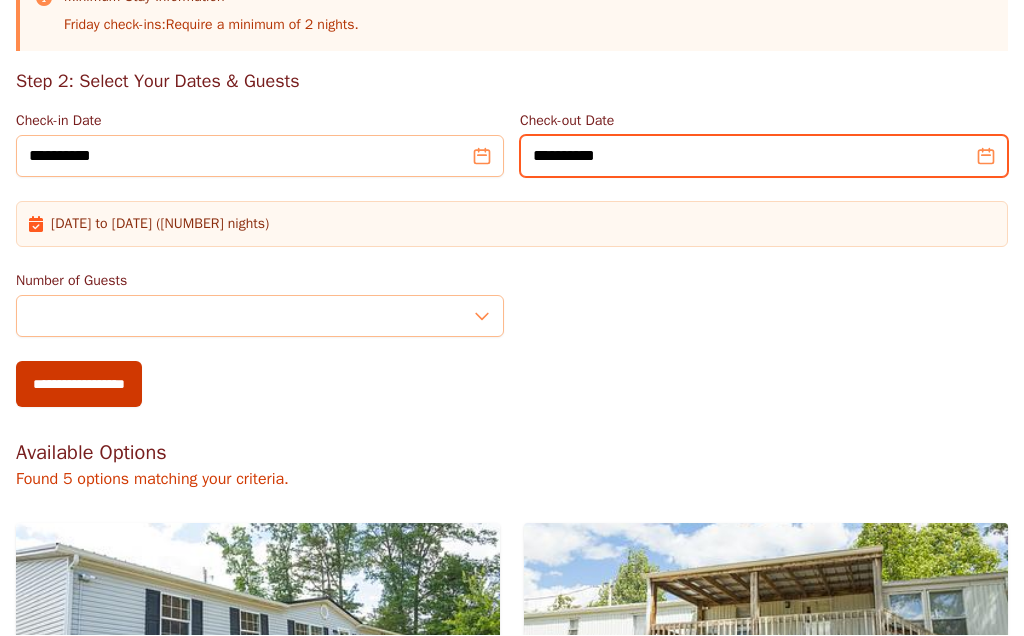 click on "**********" at bounding box center [764, 157] 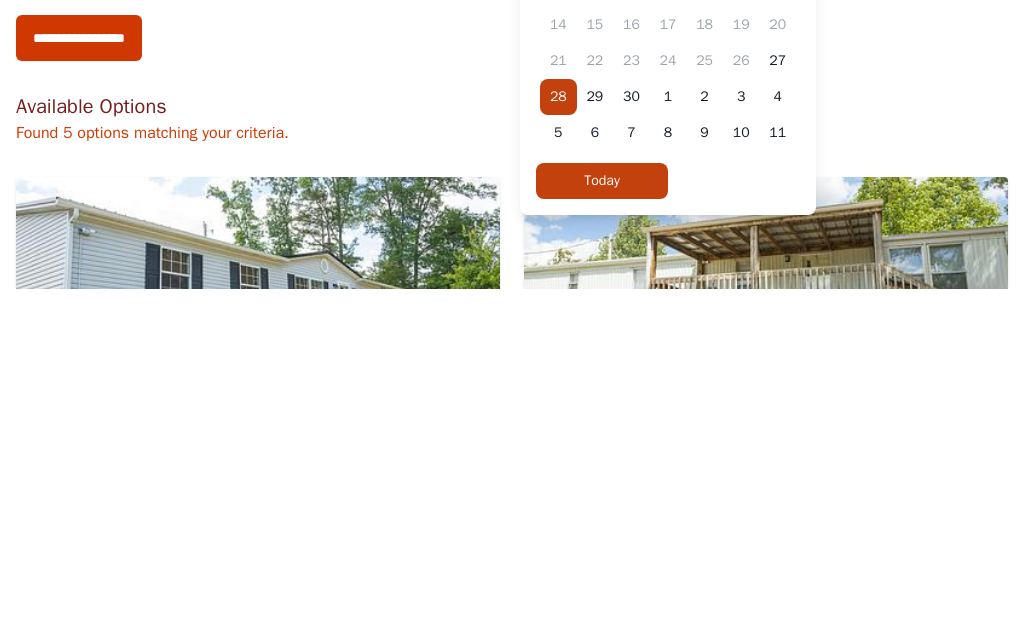 click on "29" at bounding box center [595, 444] 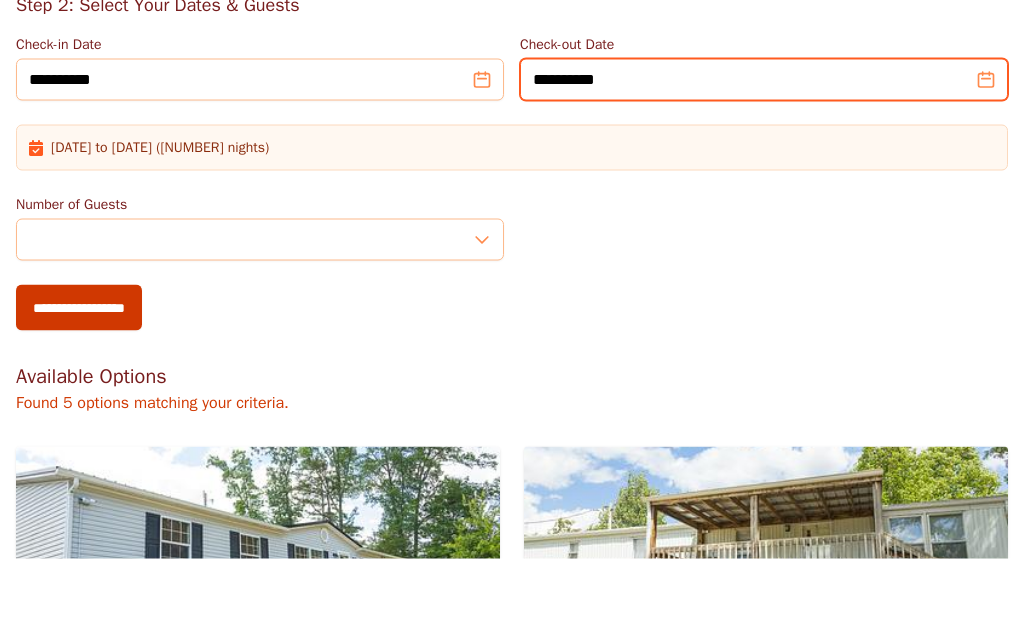click on "**********" at bounding box center (764, 157) 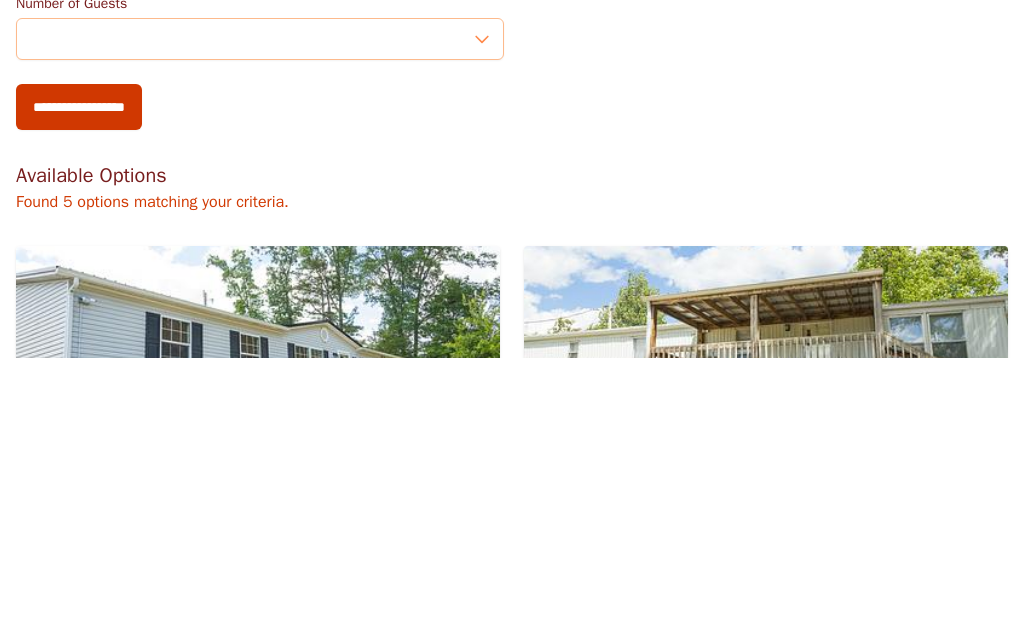 click on "**********" at bounding box center [79, 385] 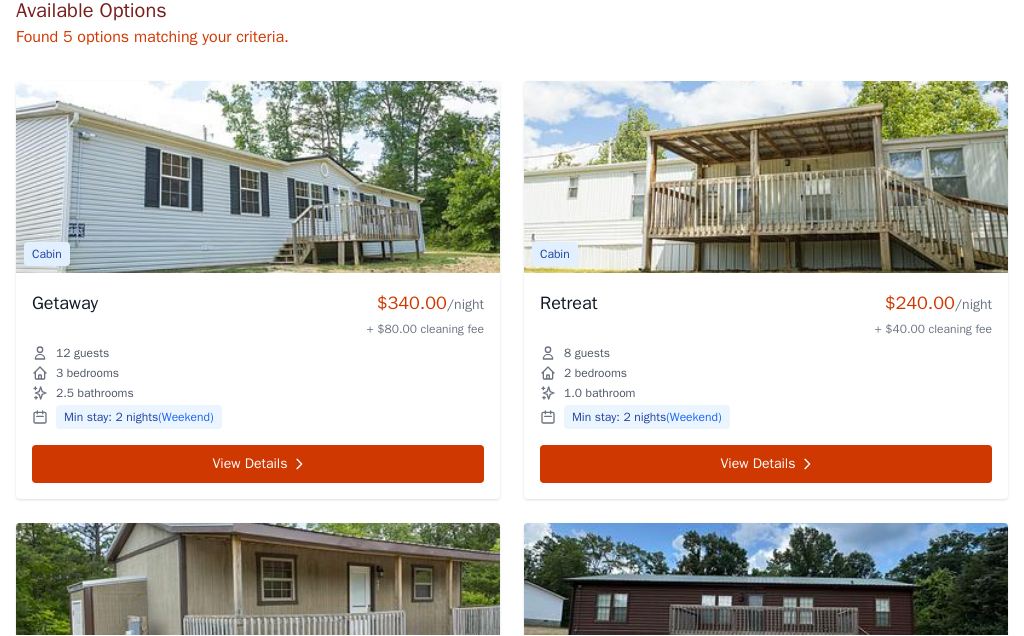 scroll, scrollTop: 953, scrollLeft: 0, axis: vertical 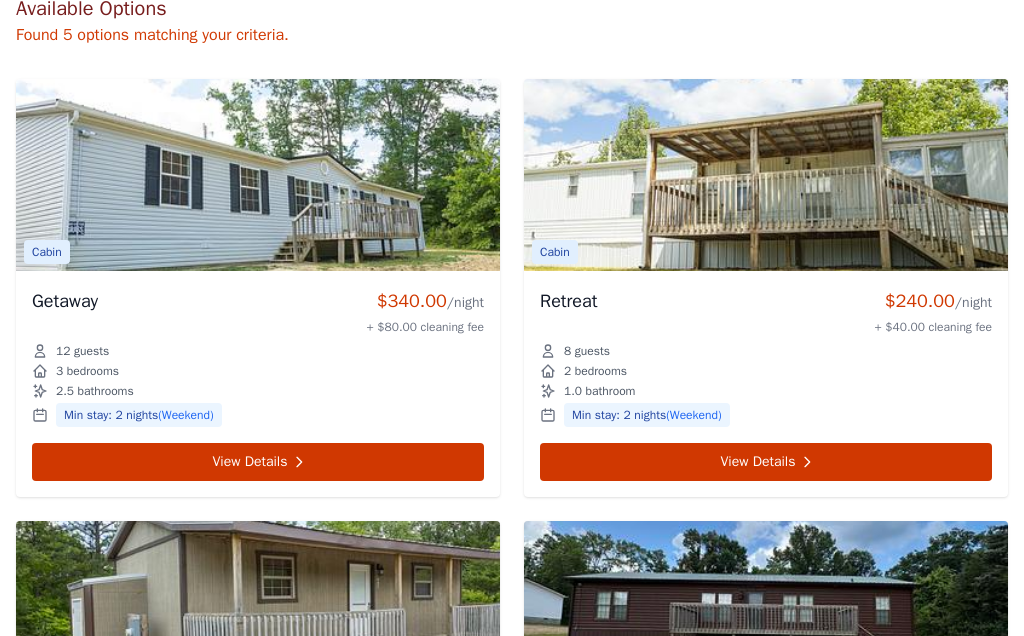 click on "View Details" at bounding box center (258, 462) 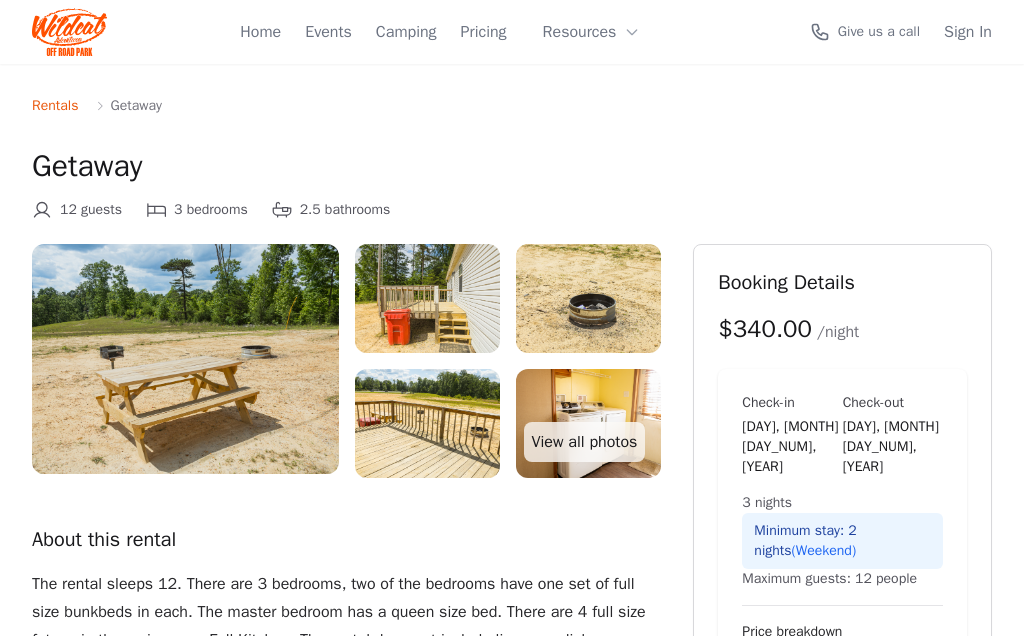 click at bounding box center (185, 359) 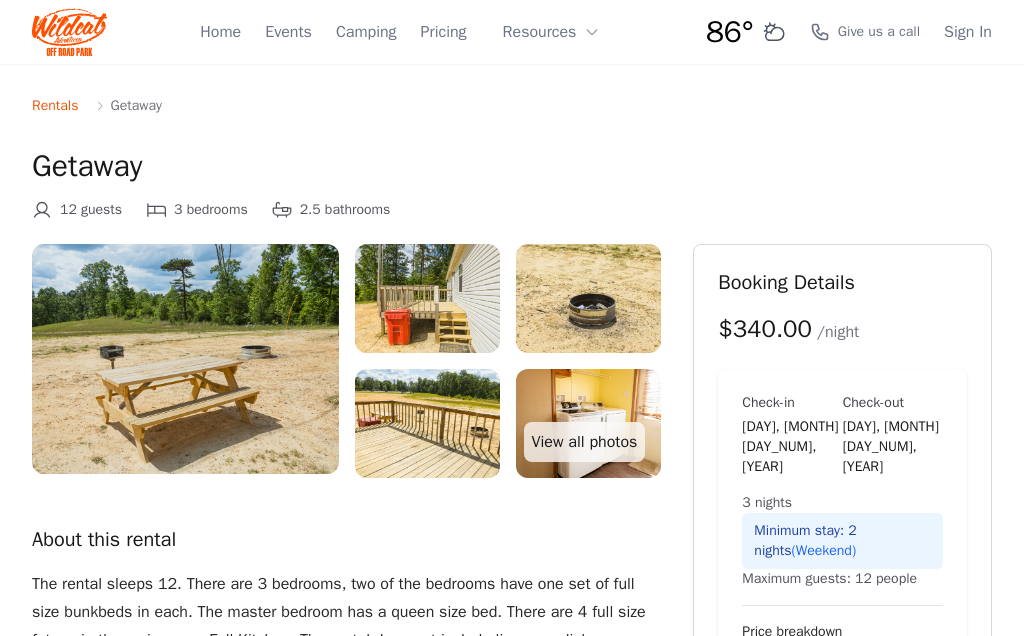 click on "View all photos" at bounding box center [585, 442] 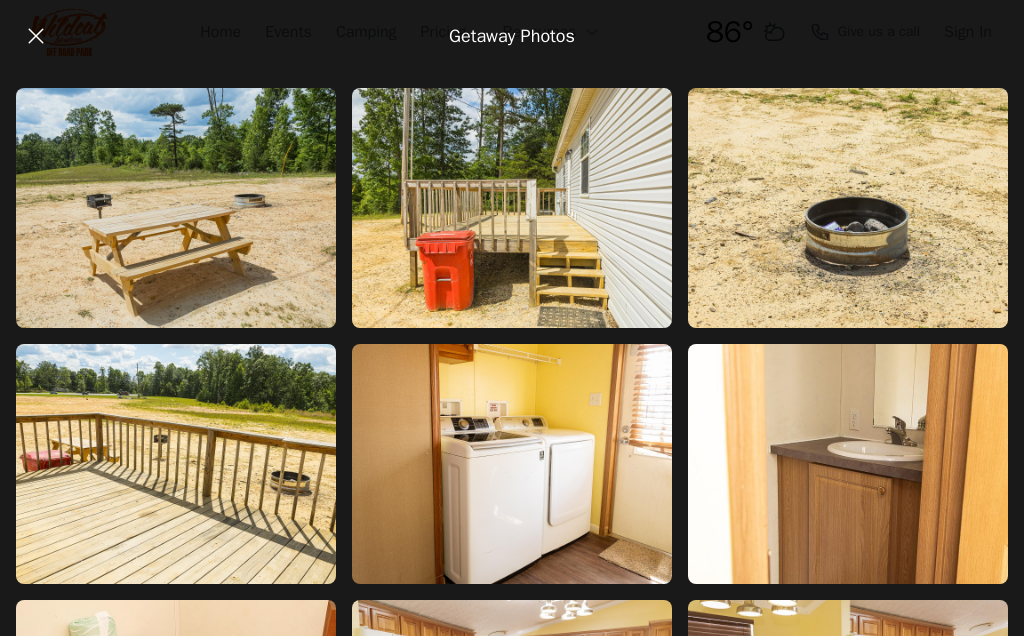 scroll, scrollTop: 0, scrollLeft: 0, axis: both 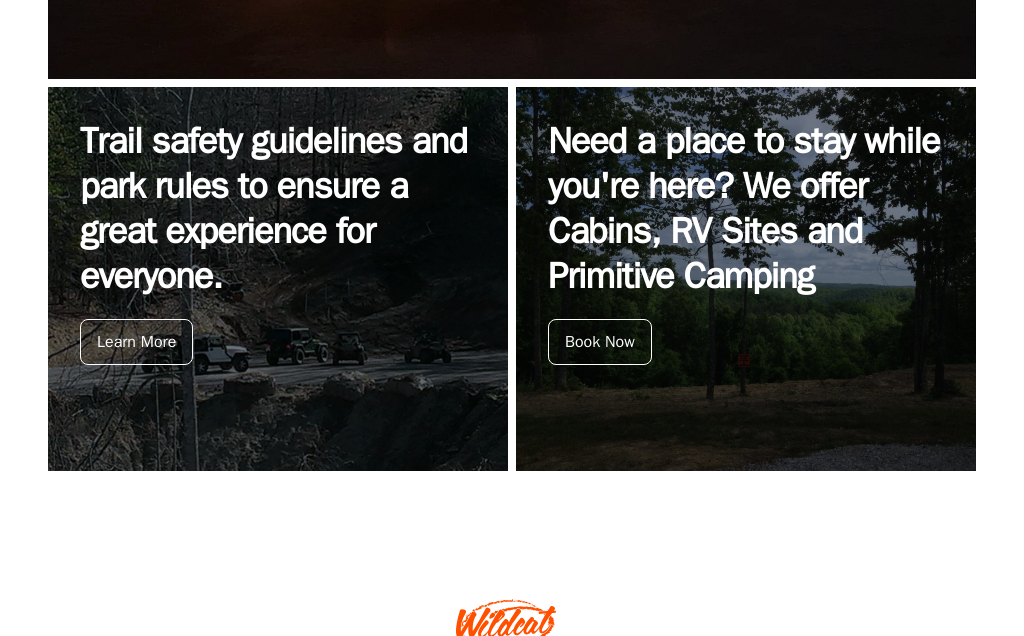 click on "Book Now" at bounding box center [600, 342] 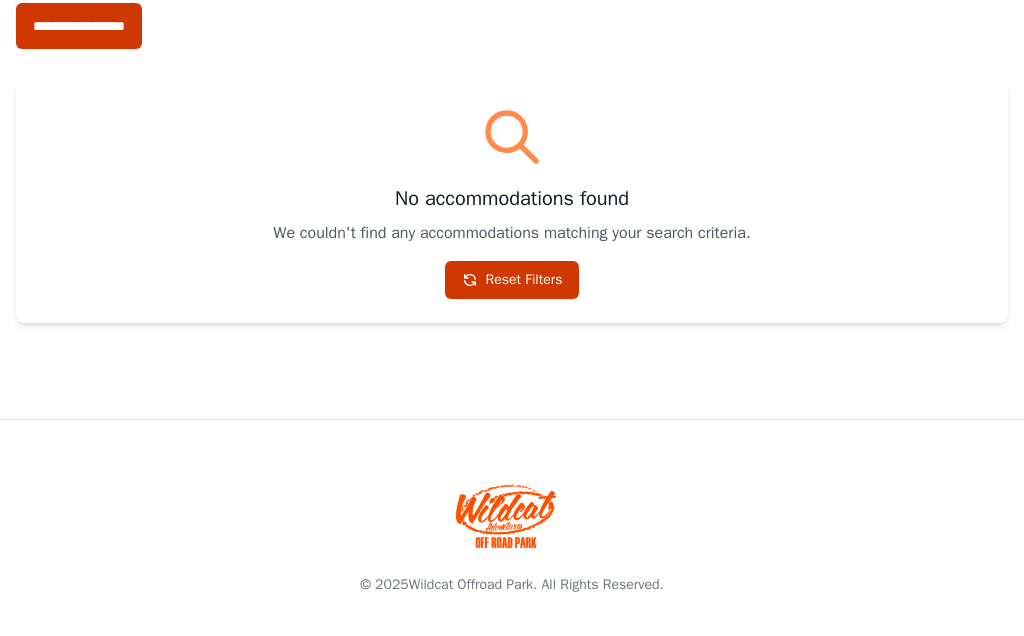 scroll, scrollTop: 0, scrollLeft: 0, axis: both 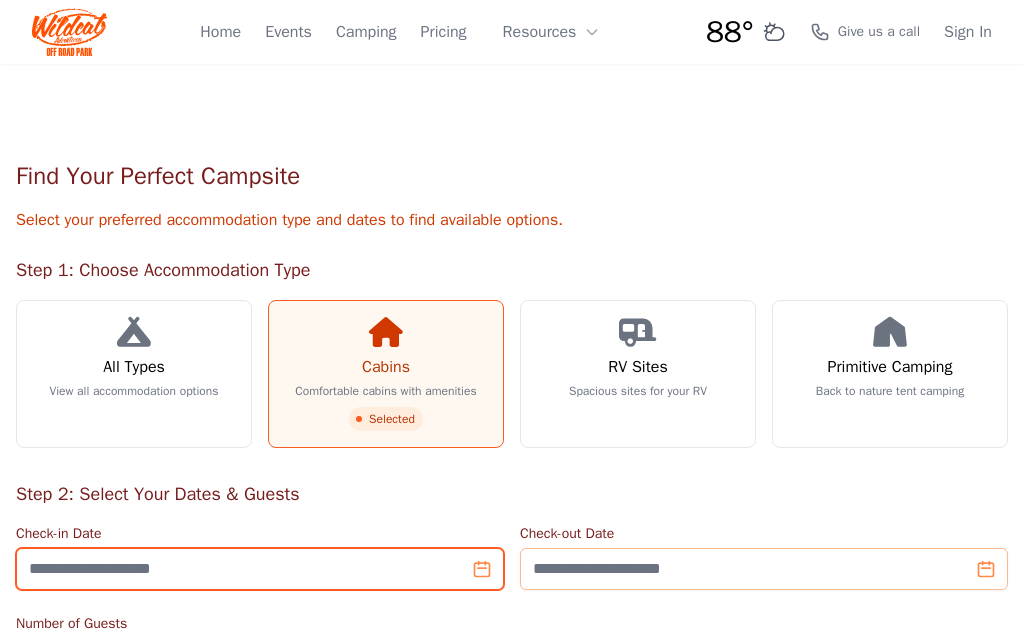 click on "Check-in Date" at bounding box center [260, 569] 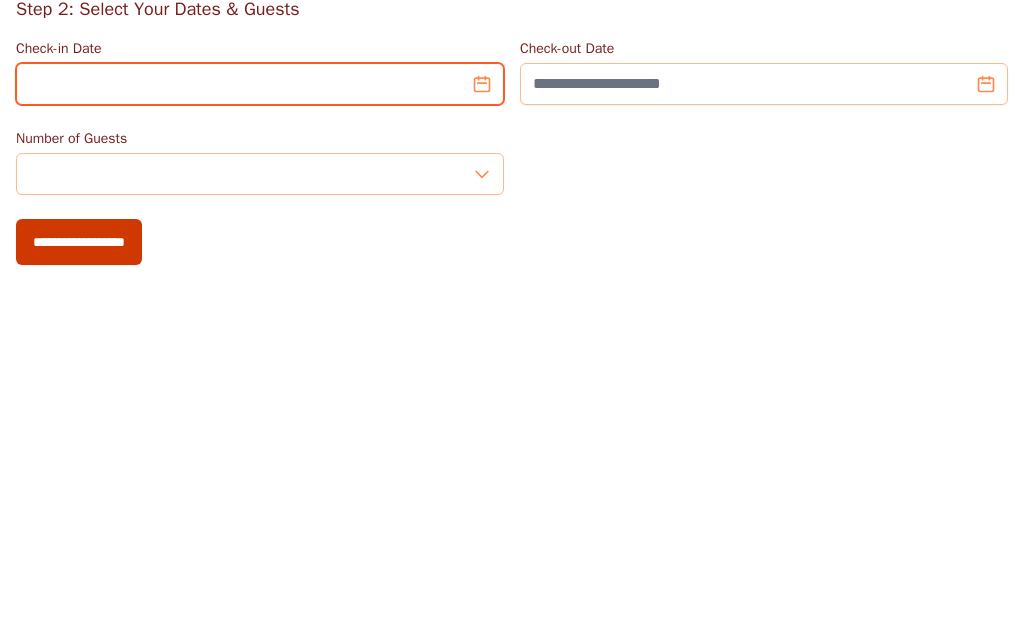 scroll, scrollTop: 134, scrollLeft: 0, axis: vertical 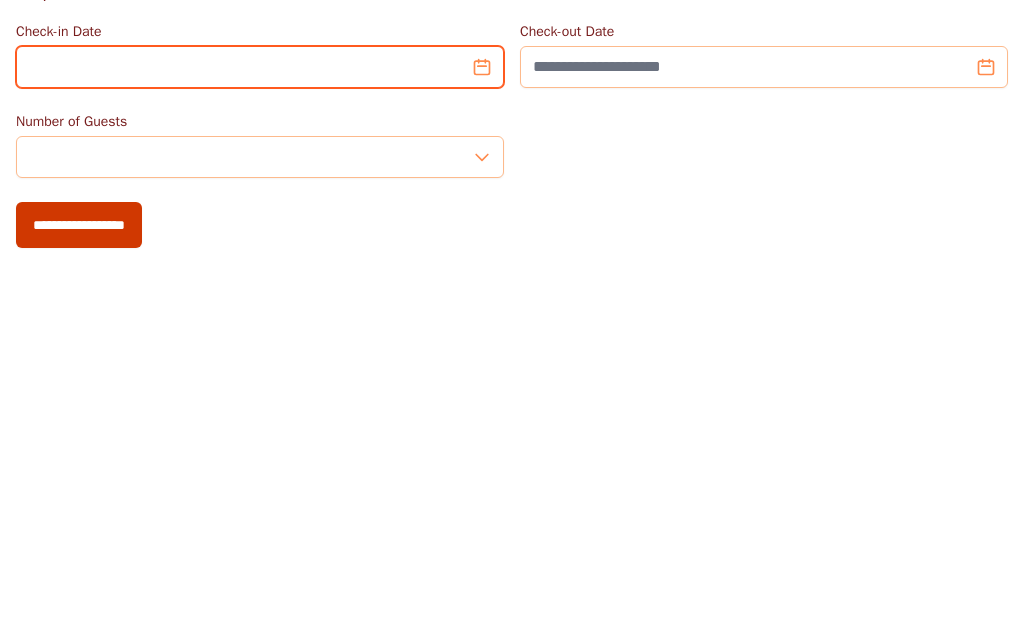 click on "Check-in Date" at bounding box center (260, 435) 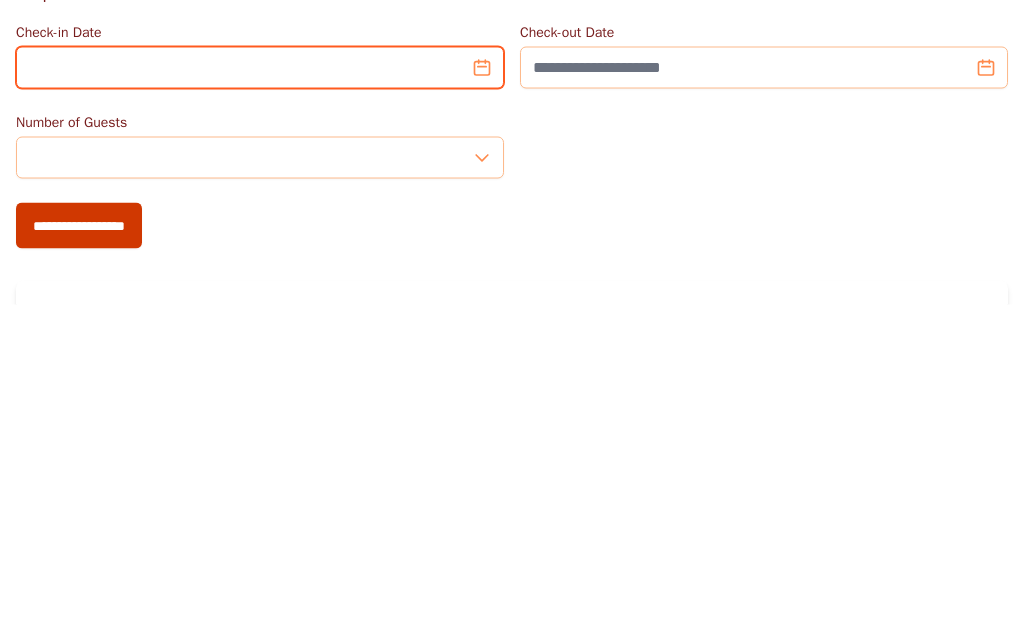 scroll, scrollTop: 173, scrollLeft: 0, axis: vertical 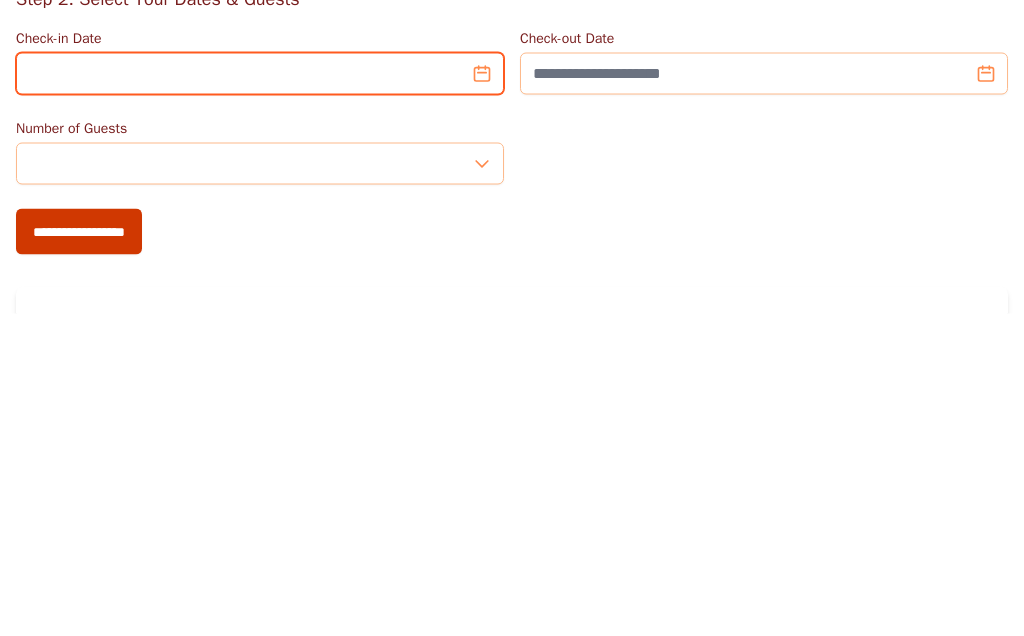 click on "Check-in Date" at bounding box center (260, 396) 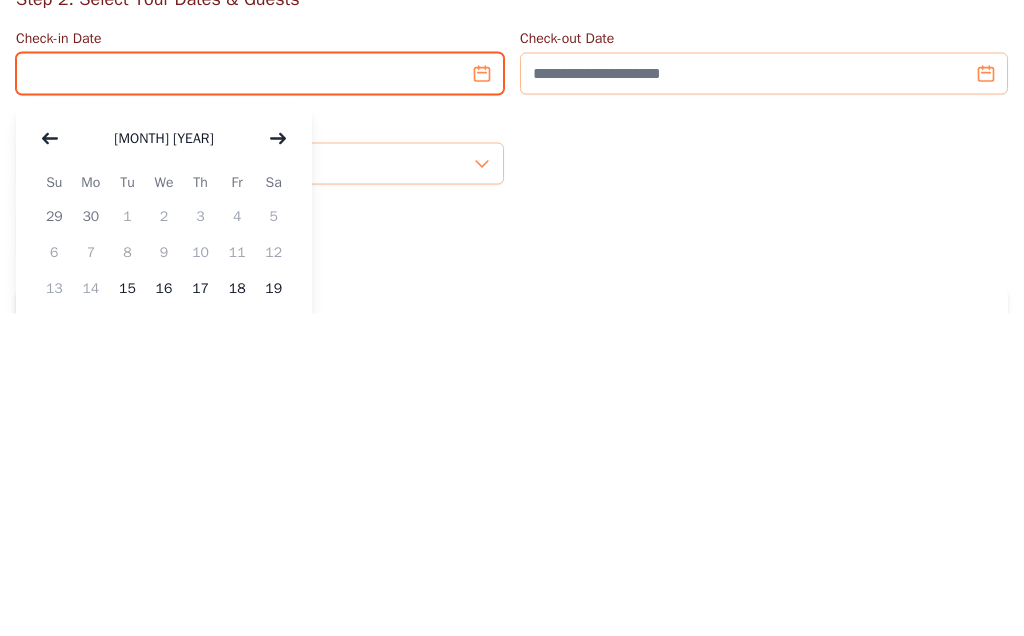 click on "Check-in Date" at bounding box center (260, 396) 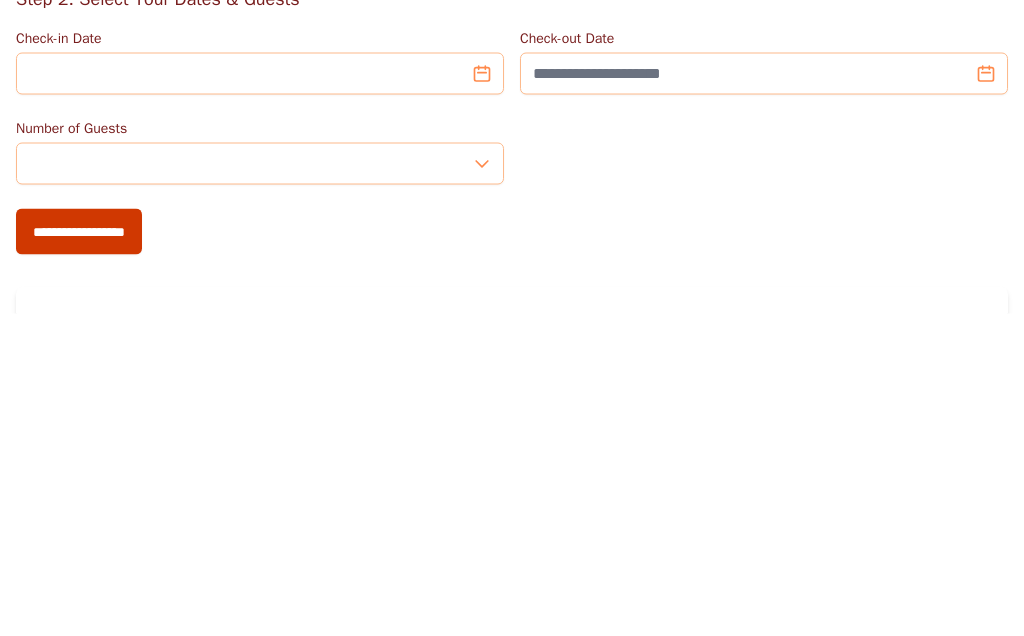 click on "Number of Guests
*" at bounding box center (512, 474) 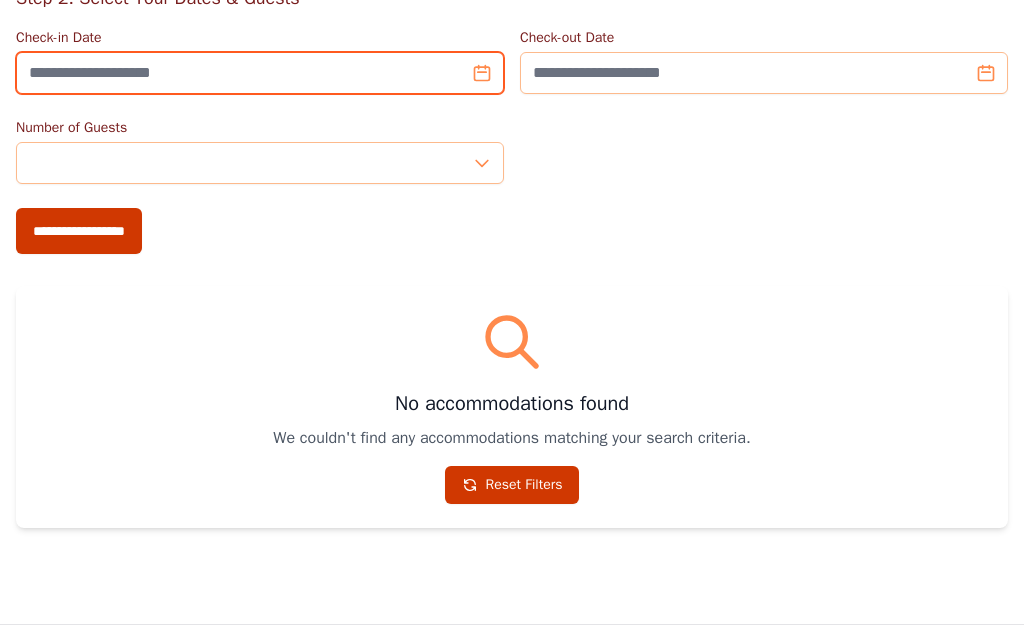 click on "Check-in Date" at bounding box center [260, 74] 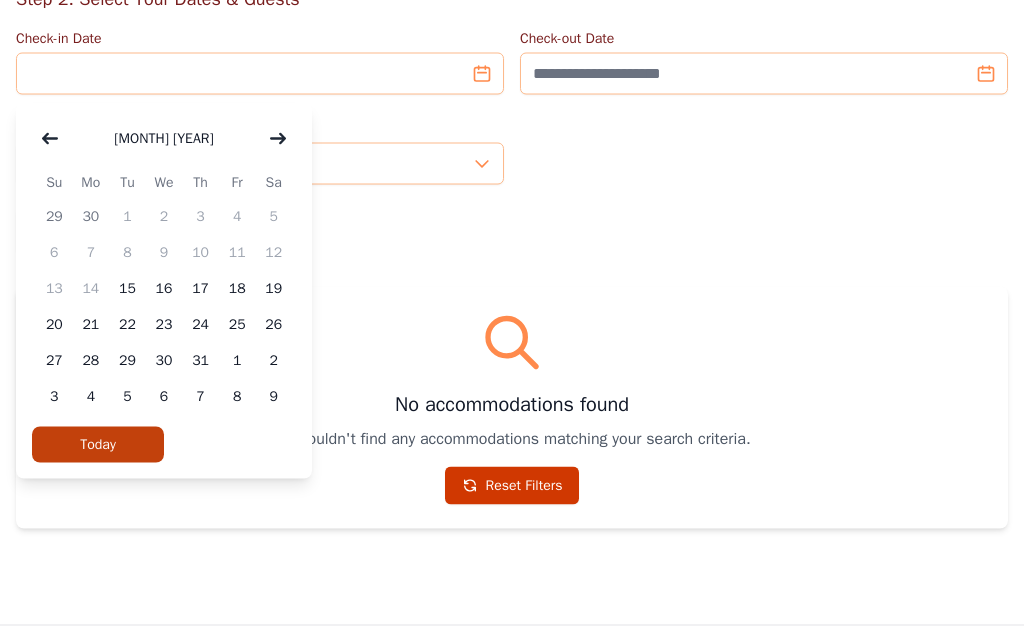 click 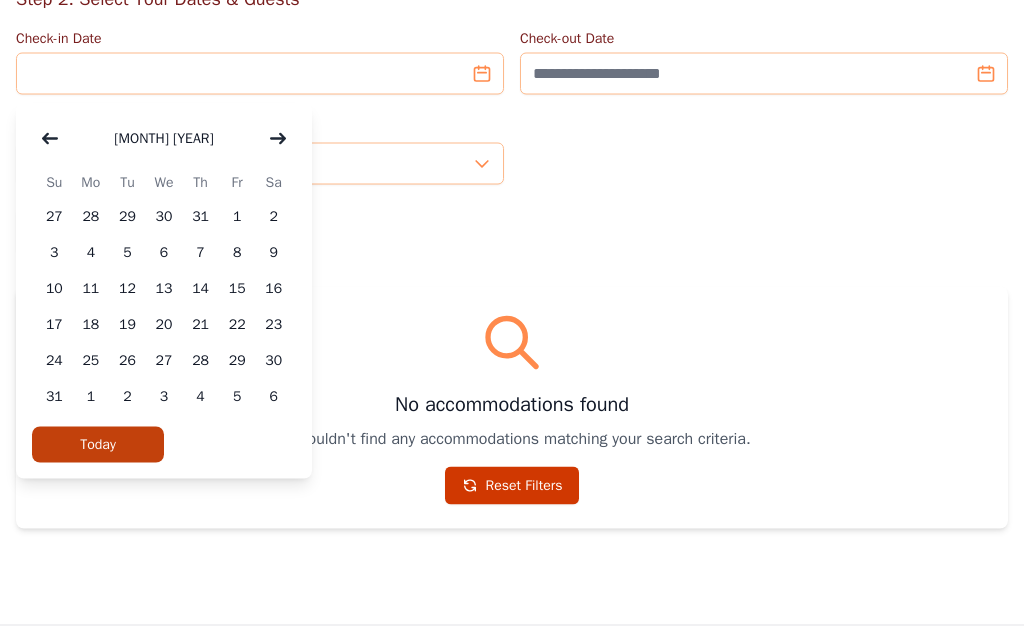 click at bounding box center (278, 139) 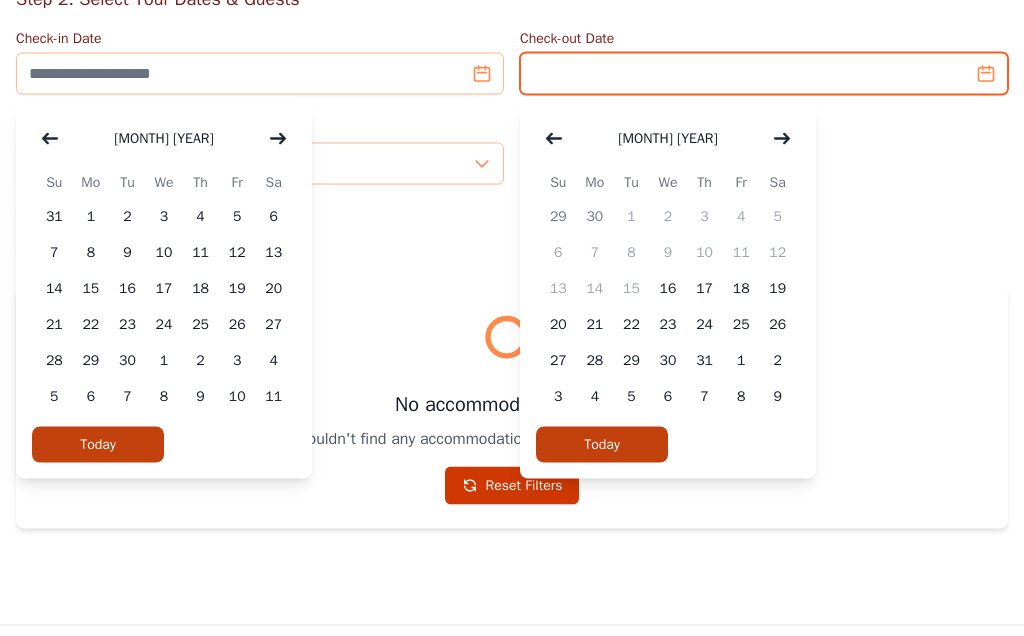 click on "Check-out Date" at bounding box center [764, 74] 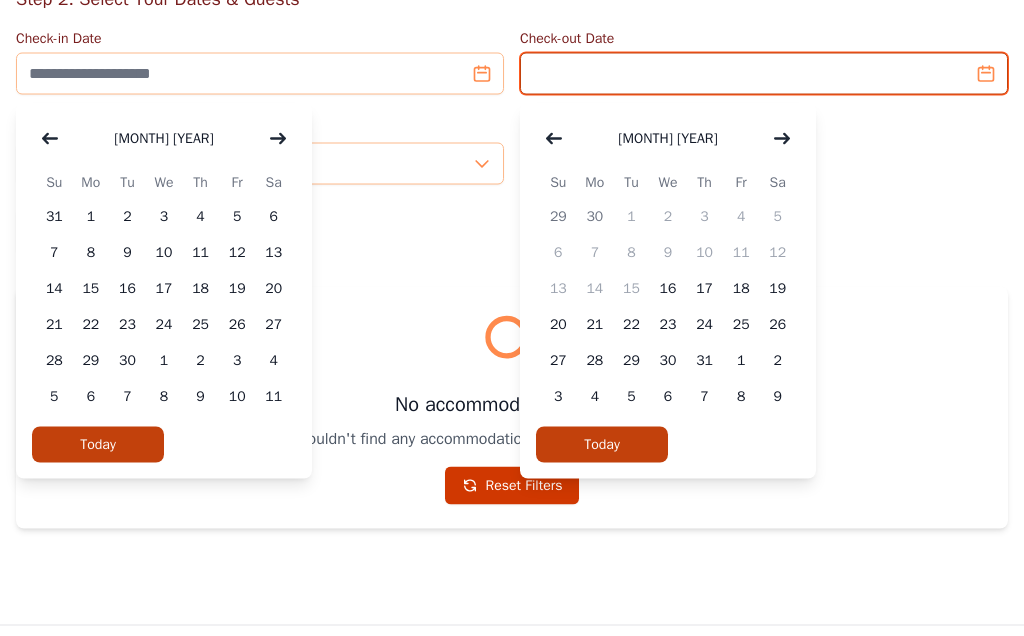 click on "Check-out Date" at bounding box center [764, 74] 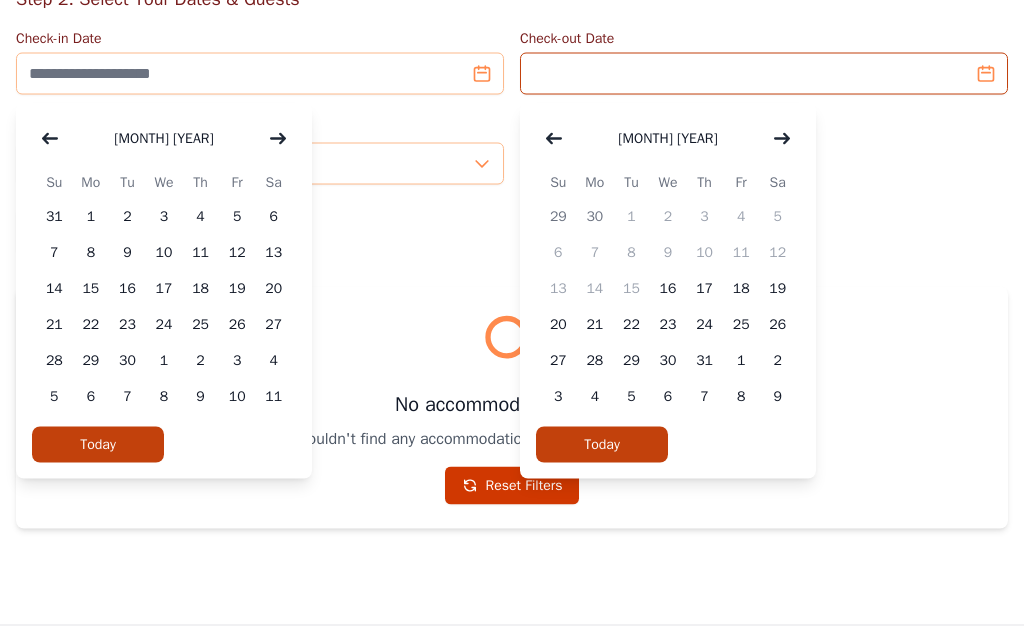 click on "Number of Guests
*" at bounding box center (512, 152) 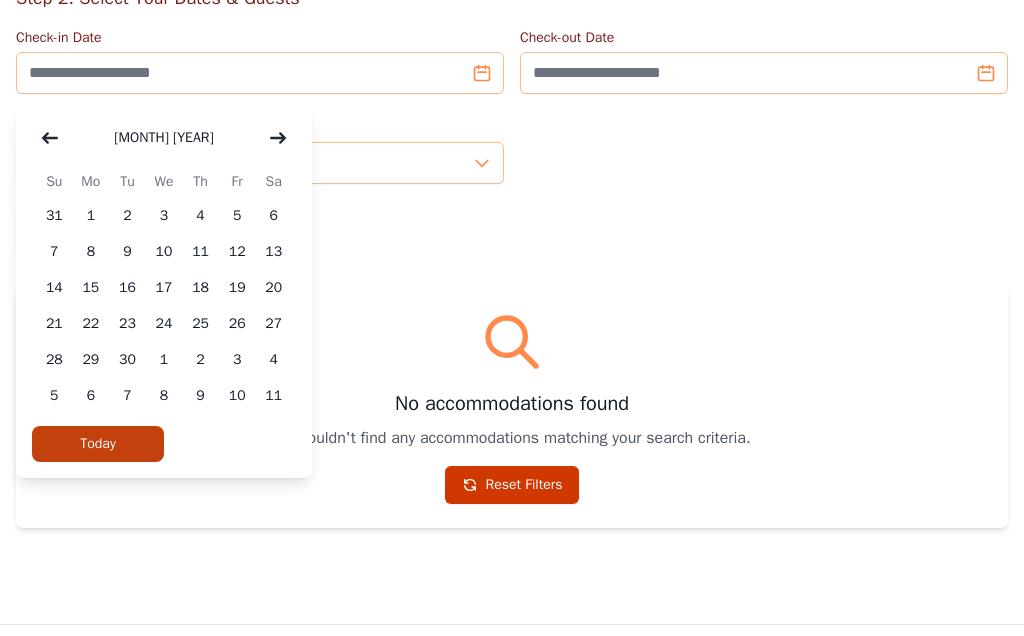 click on "26" at bounding box center (237, 325) 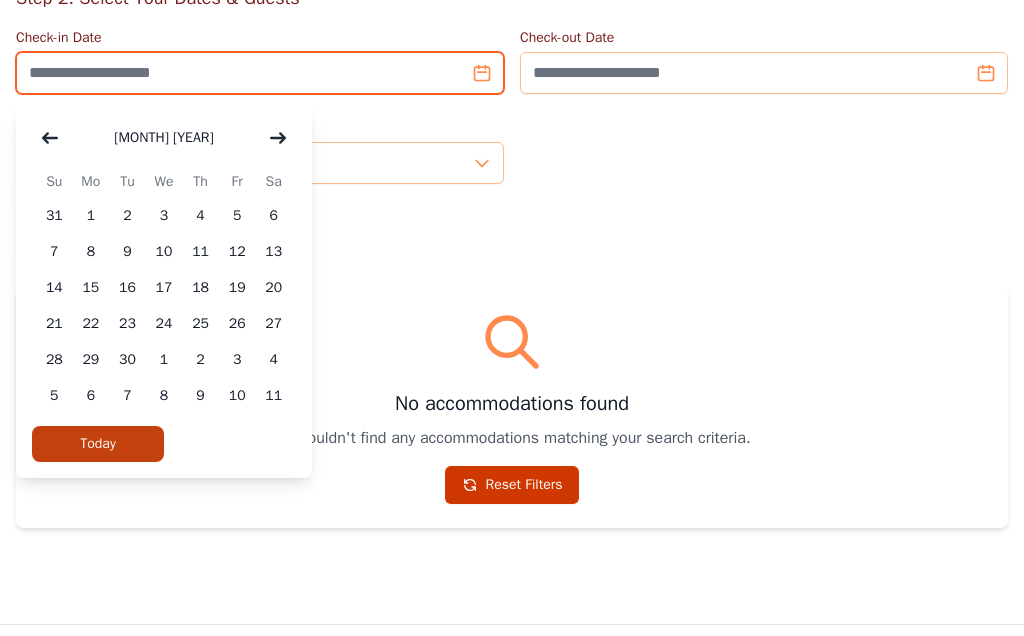 type on "**********" 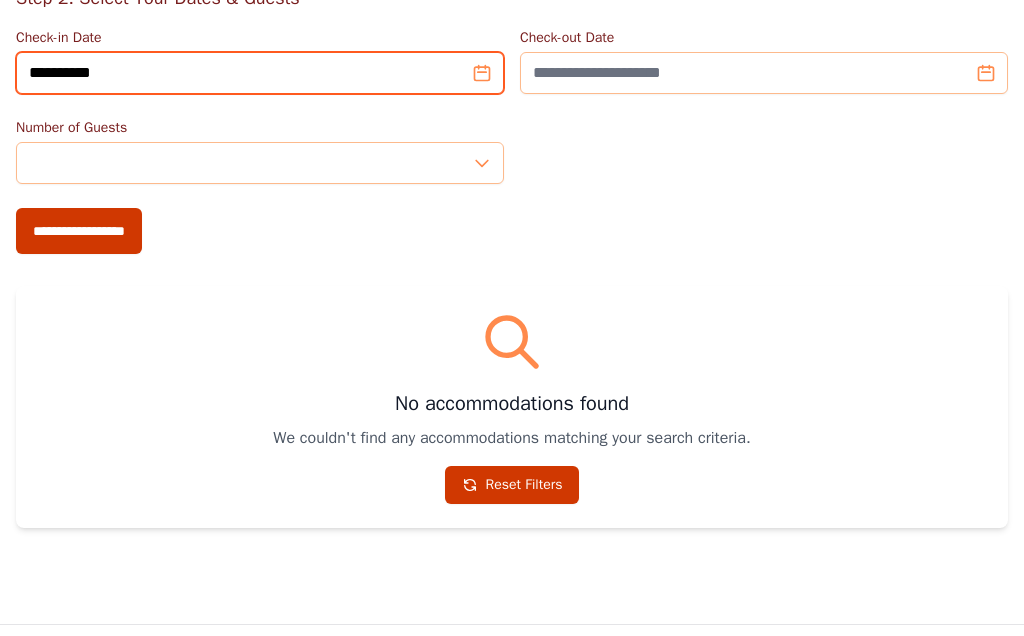 scroll, scrollTop: 495, scrollLeft: 0, axis: vertical 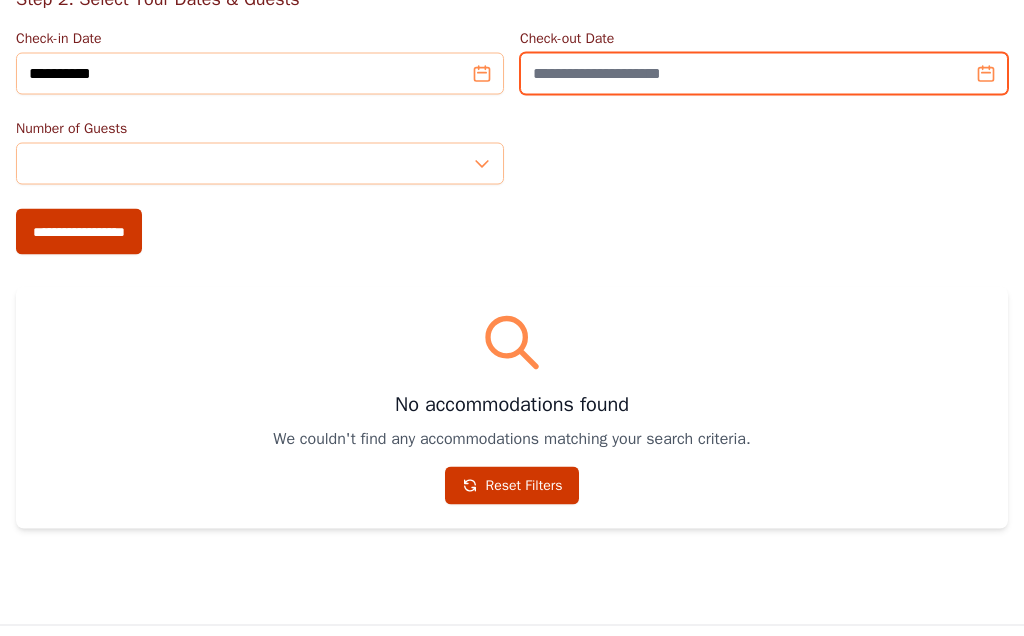 click on "Check-out Date" at bounding box center (764, 74) 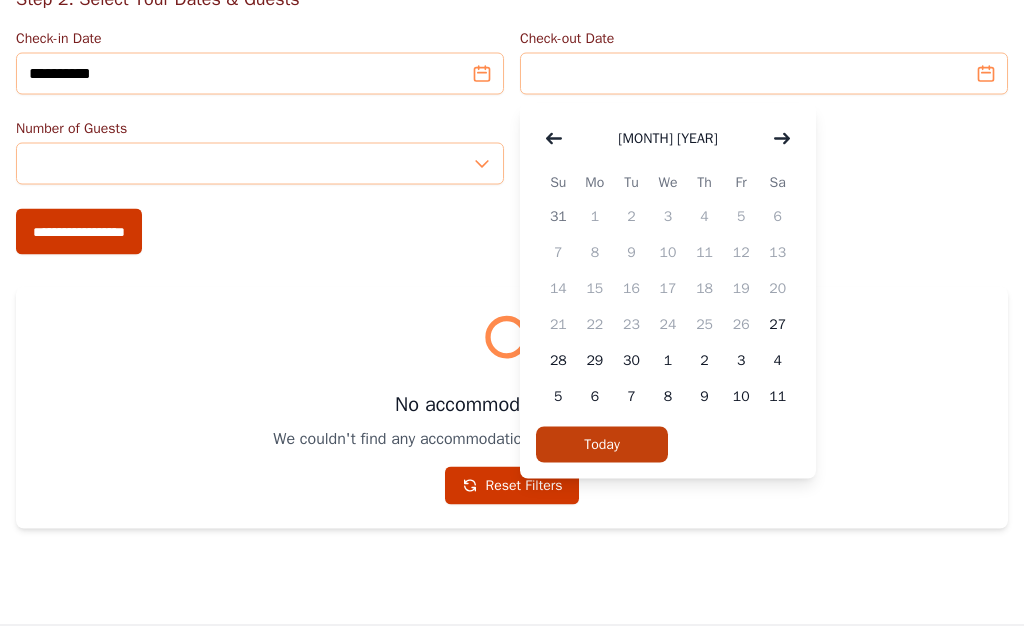 click on "September 2025" at bounding box center [667, 139] 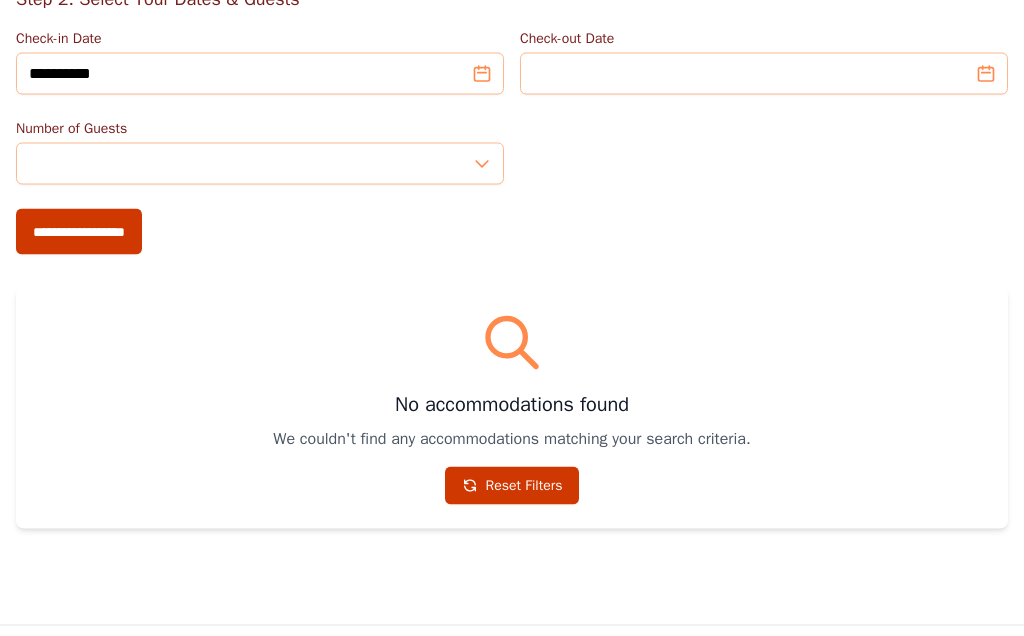 click on "Number of Guests
*" at bounding box center [512, 152] 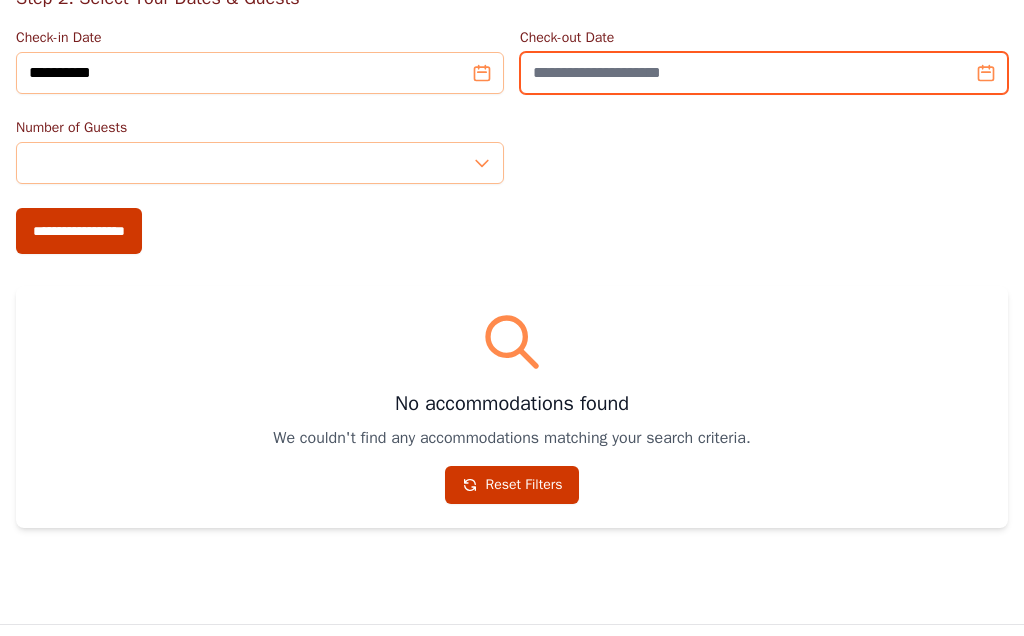 click on "Check-out Date" at bounding box center (764, 74) 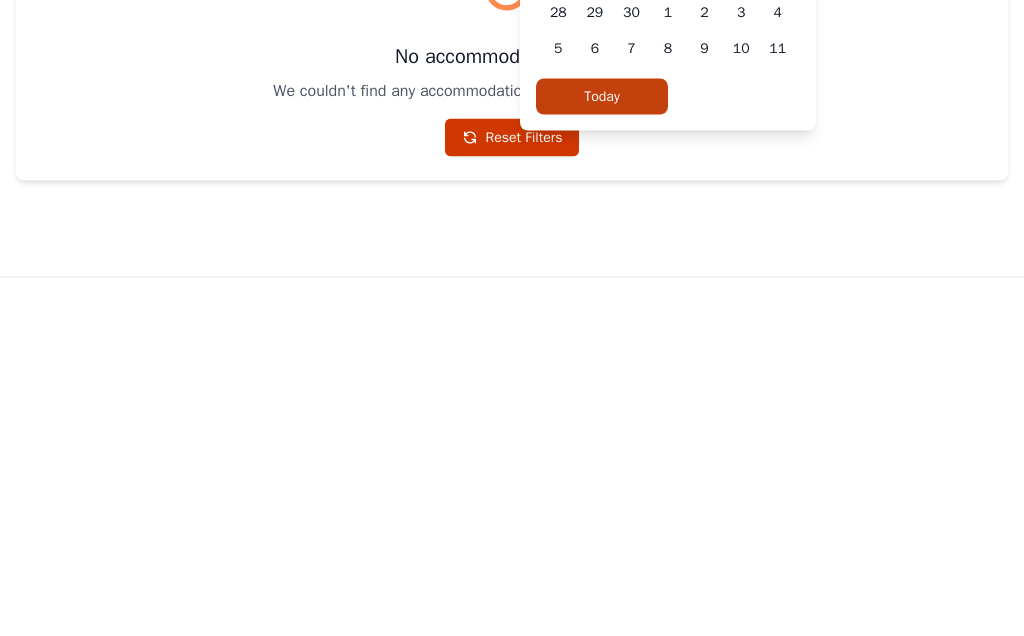 click on "28" at bounding box center [558, 361] 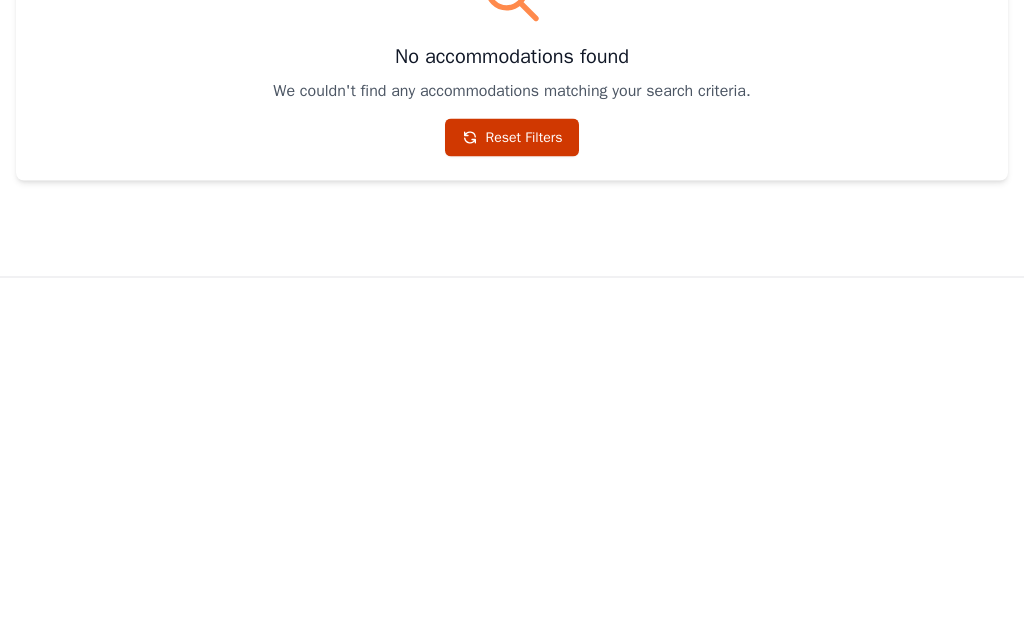 scroll, scrollTop: 485, scrollLeft: 0, axis: vertical 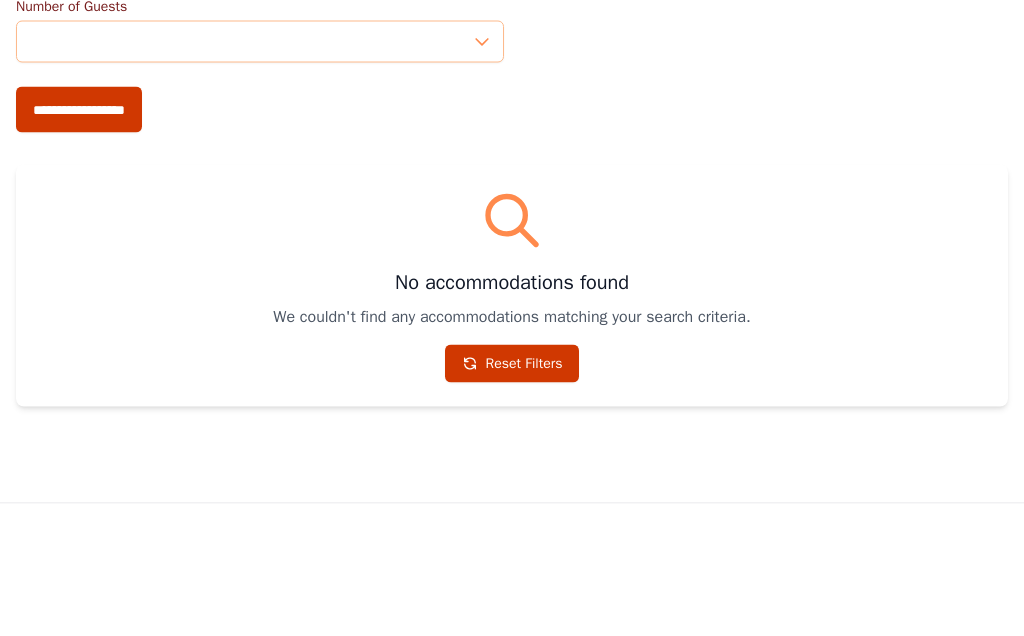 click on "**********" at bounding box center (79, 242) 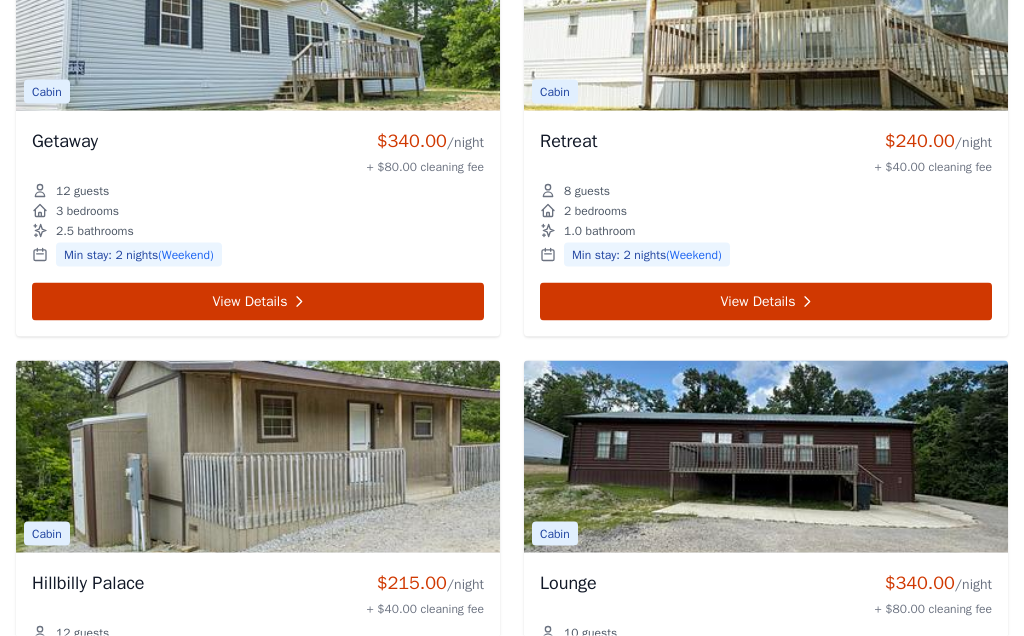 scroll, scrollTop: 1114, scrollLeft: 0, axis: vertical 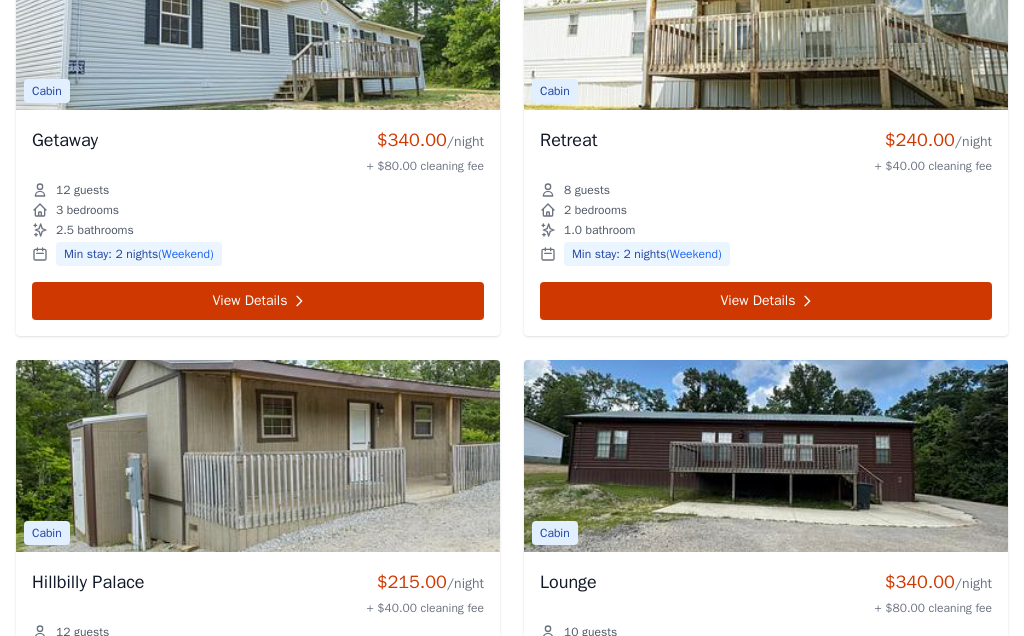click at bounding box center [258, 14] 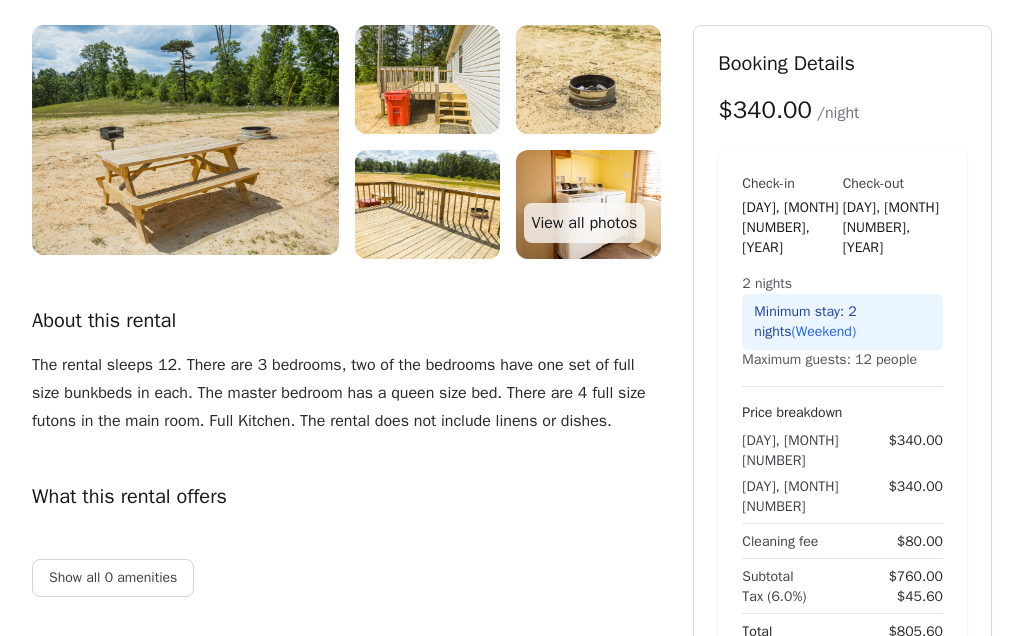 scroll, scrollTop: 211, scrollLeft: 0, axis: vertical 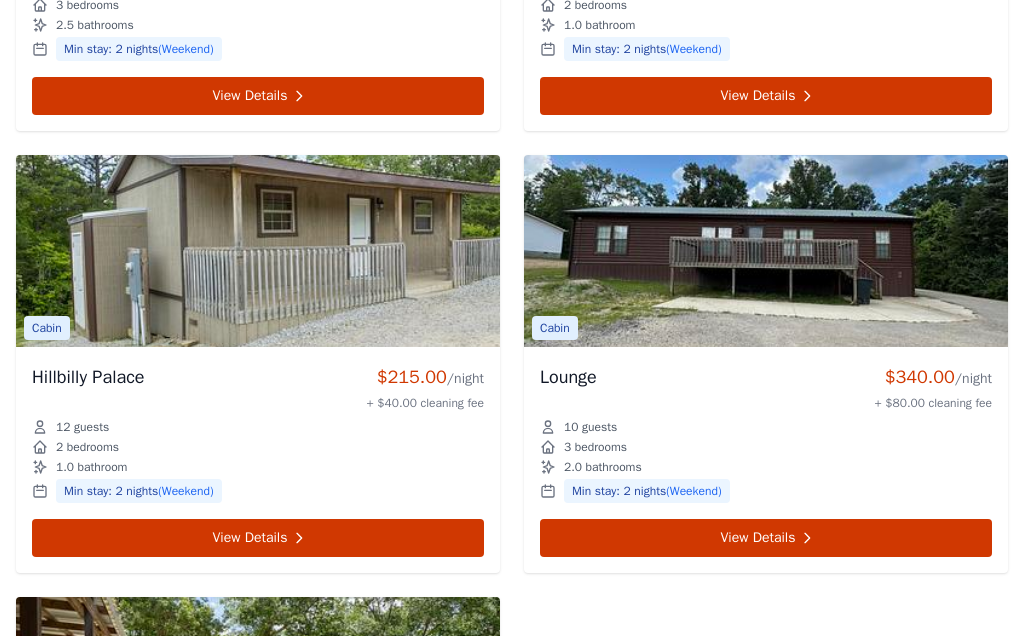 click on "View Details" at bounding box center [766, 538] 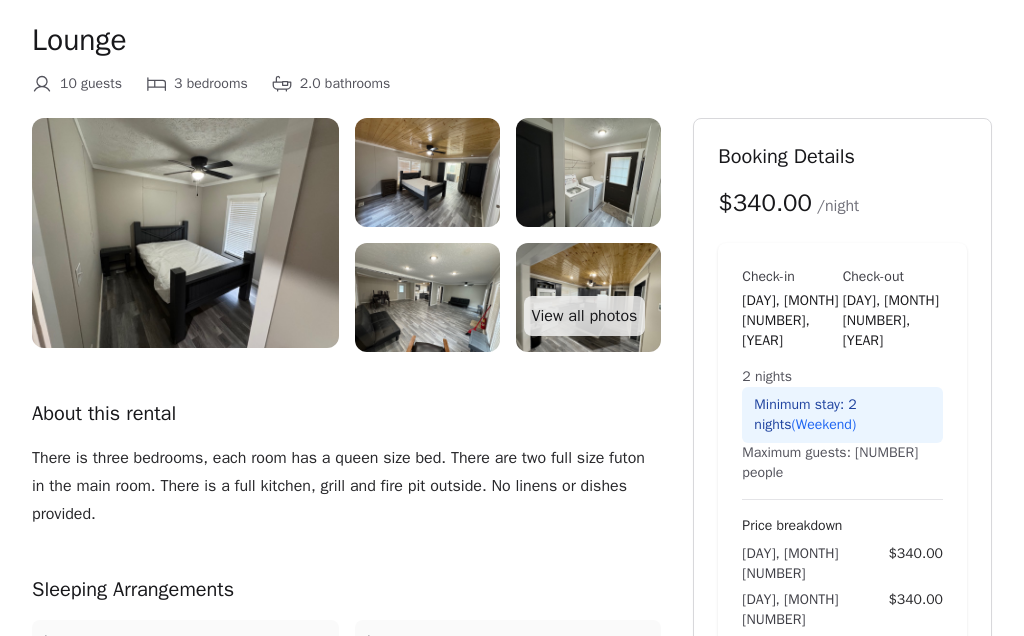 scroll, scrollTop: 123, scrollLeft: 0, axis: vertical 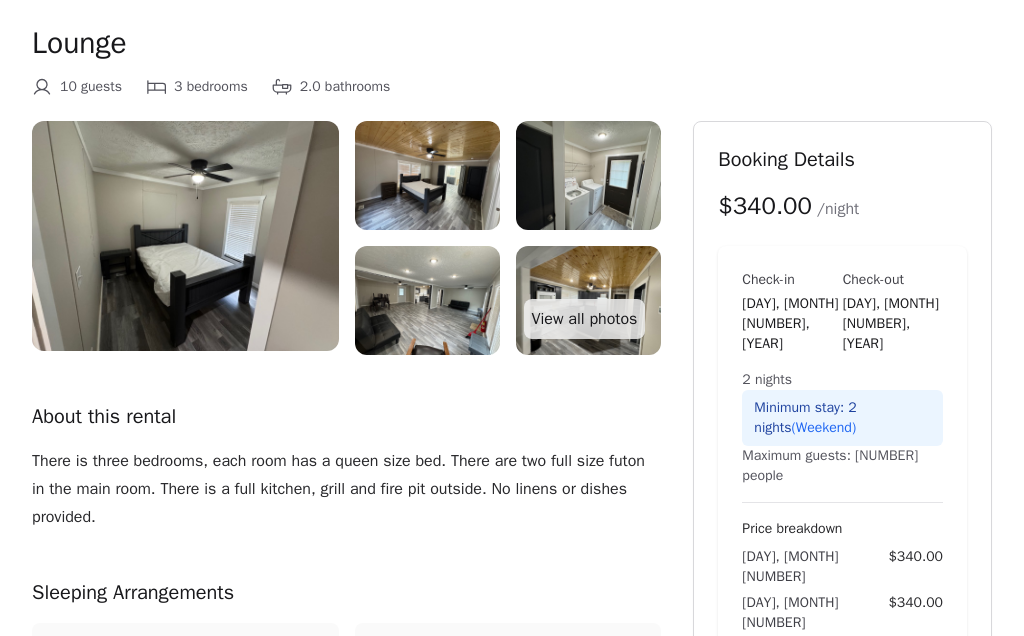 click on "View all photos" at bounding box center [585, 319] 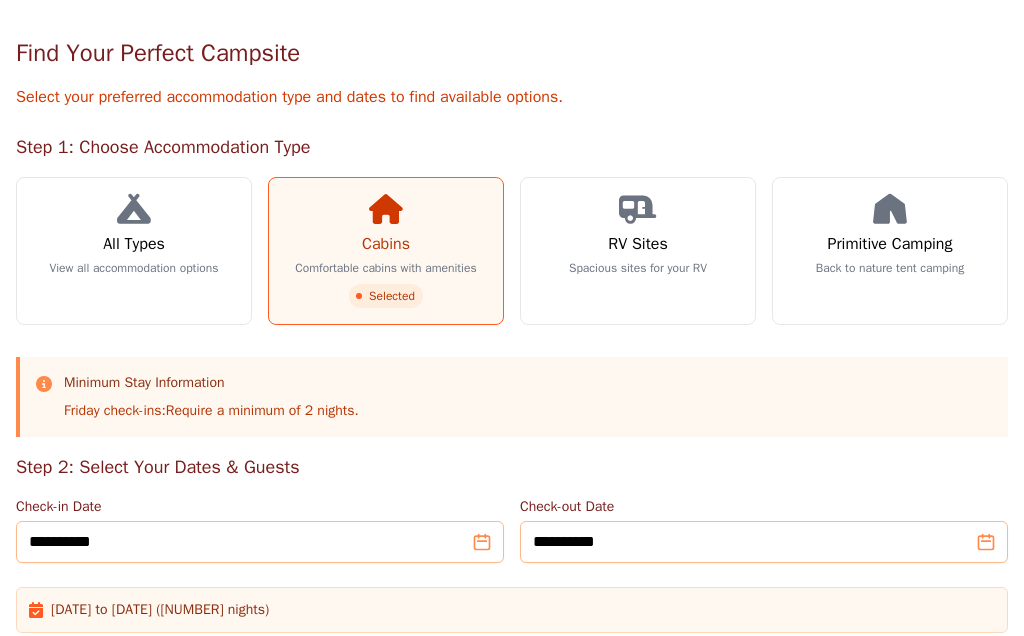 click on "Cabins" at bounding box center [386, 244] 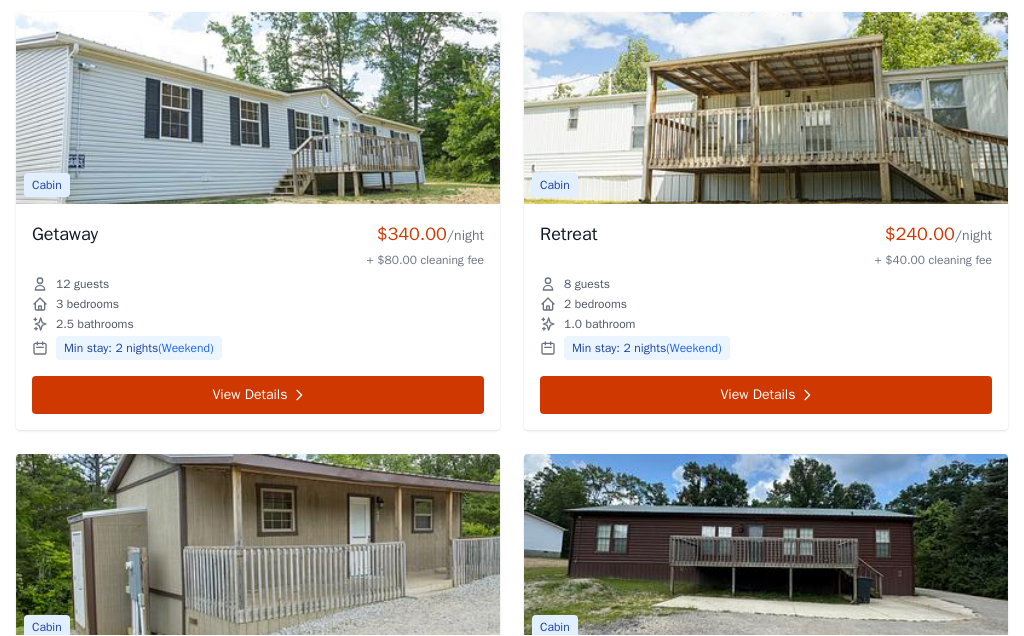 scroll, scrollTop: 1020, scrollLeft: 0, axis: vertical 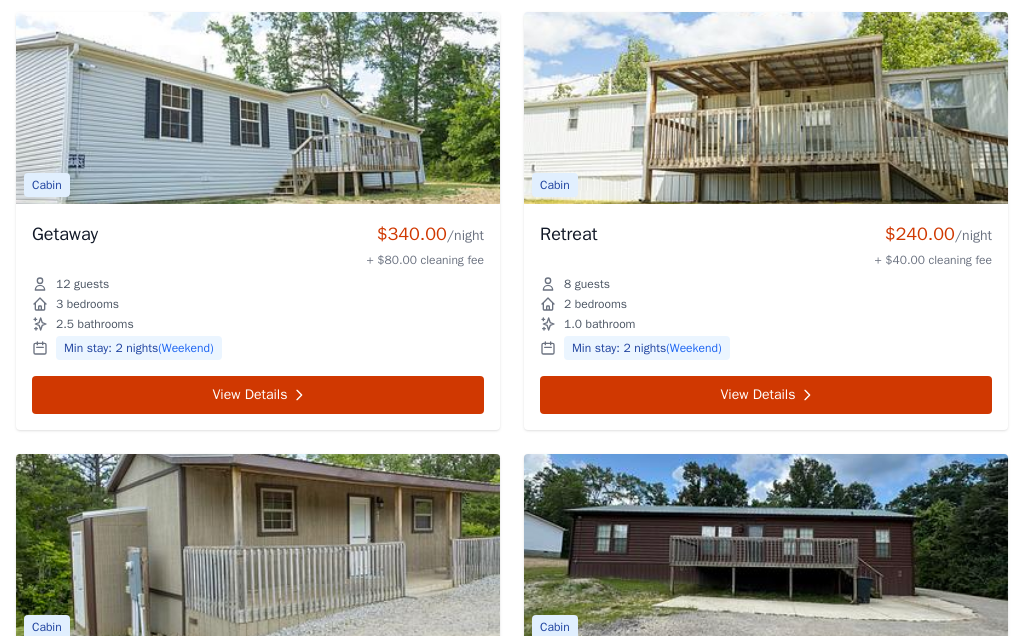 click at bounding box center [258, 108] 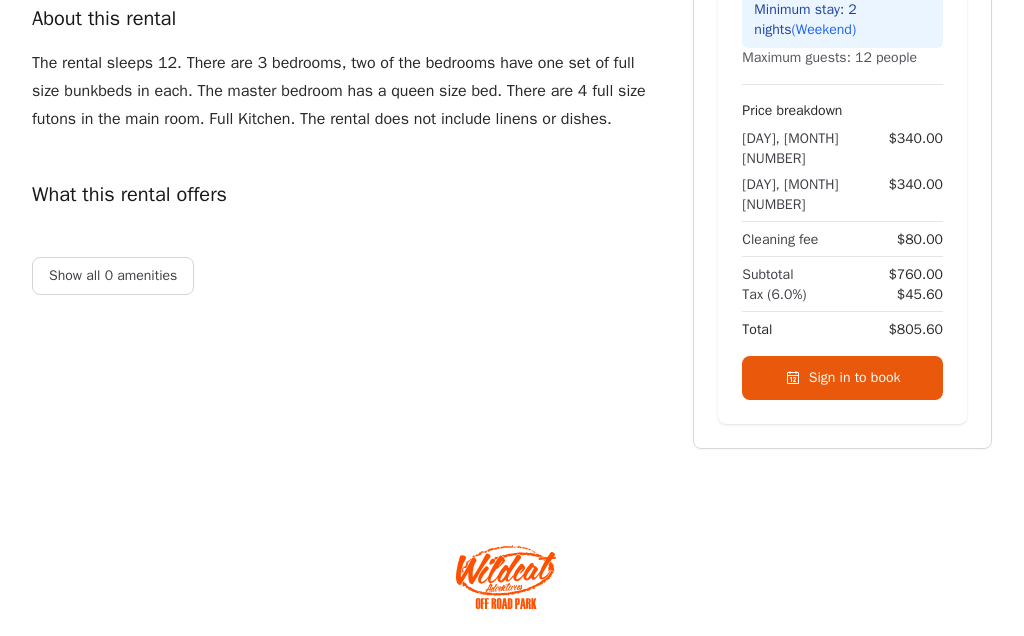 scroll, scrollTop: 522, scrollLeft: 0, axis: vertical 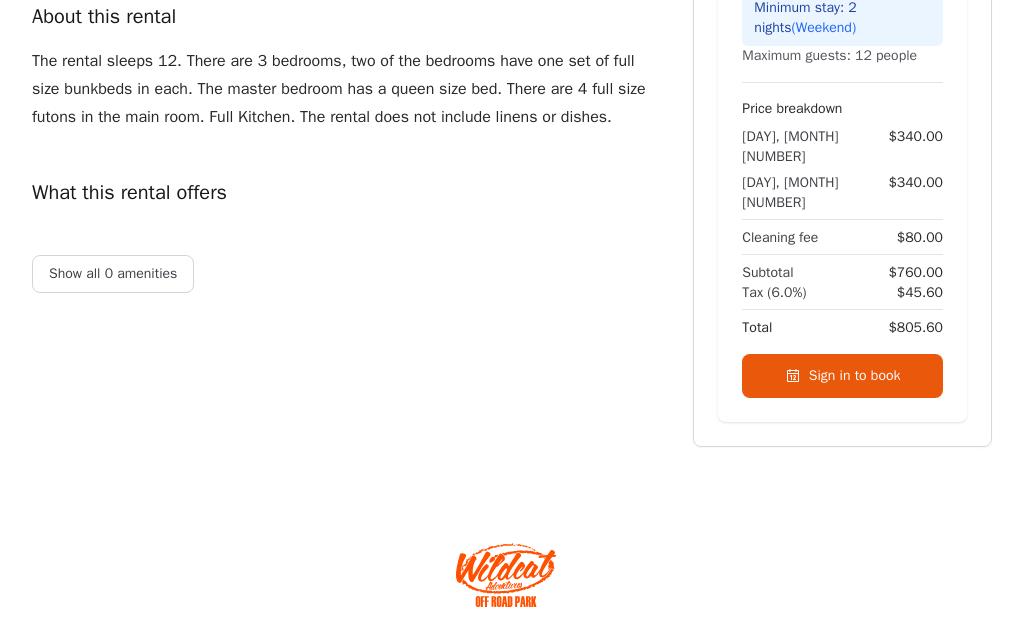 click on "Sign in to book" at bounding box center (842, 377) 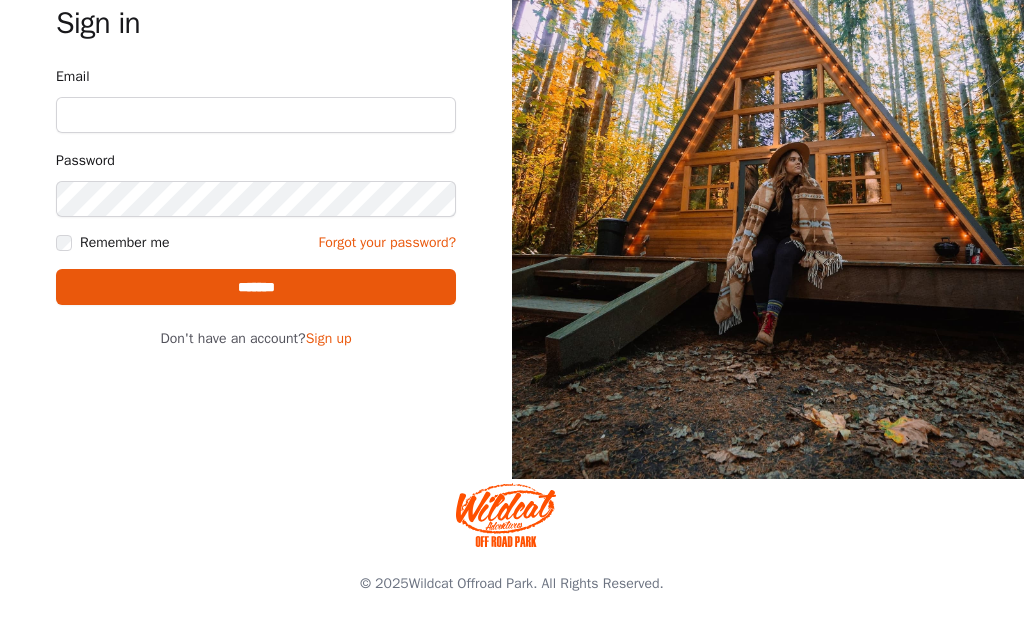 scroll, scrollTop: 243, scrollLeft: 0, axis: vertical 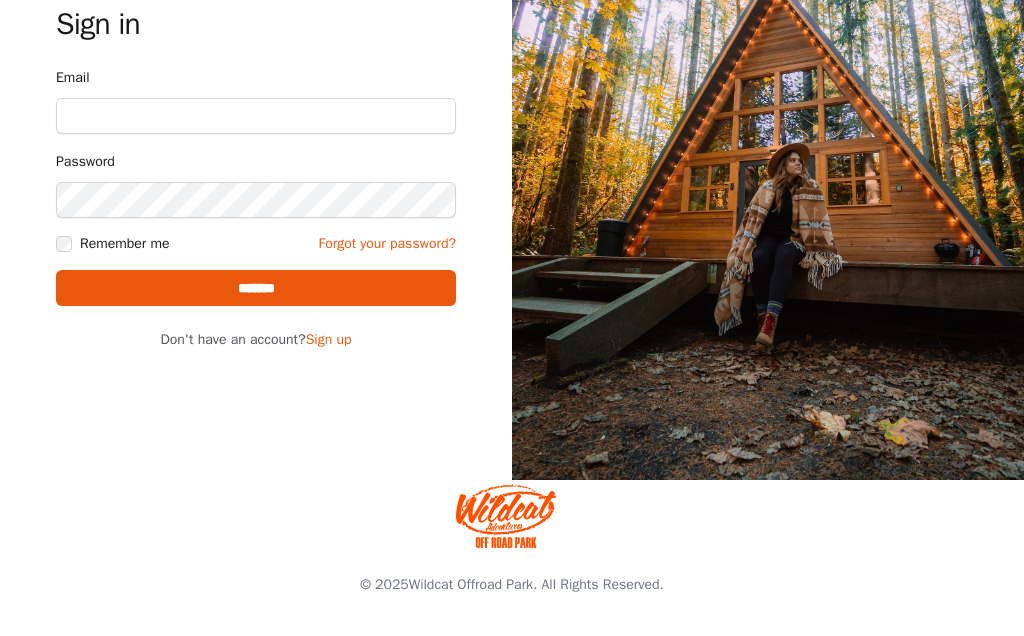 click on "Email" at bounding box center (256, 116) 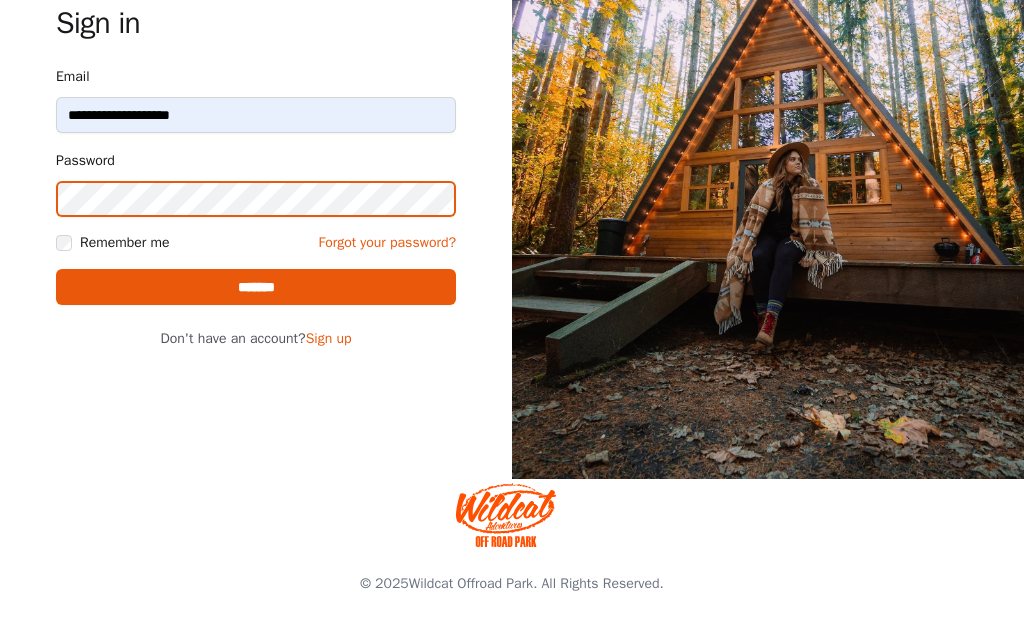 type on "**********" 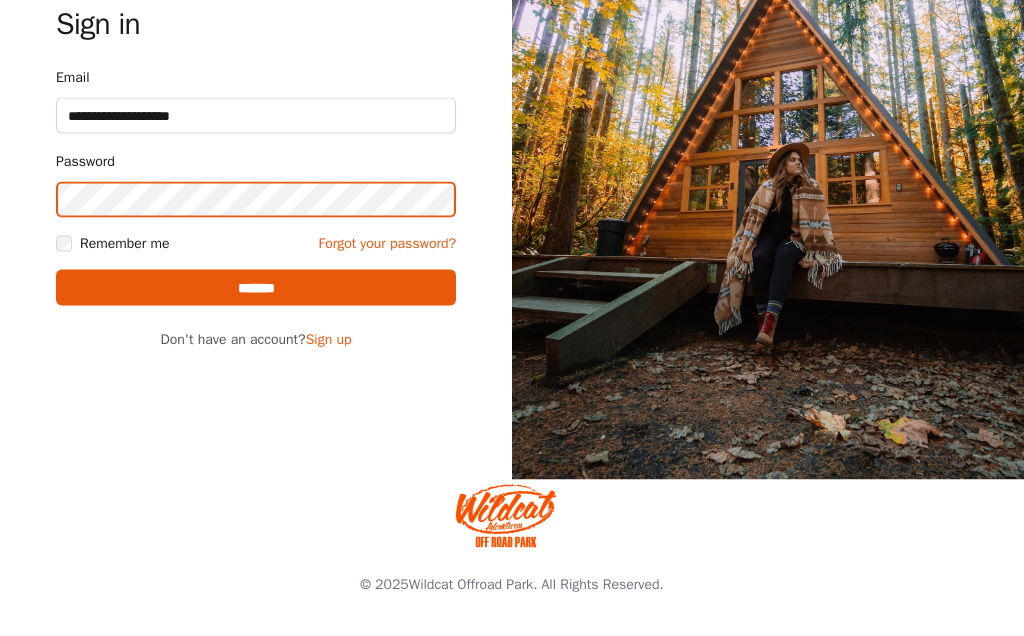click on "*******" at bounding box center [256, 288] 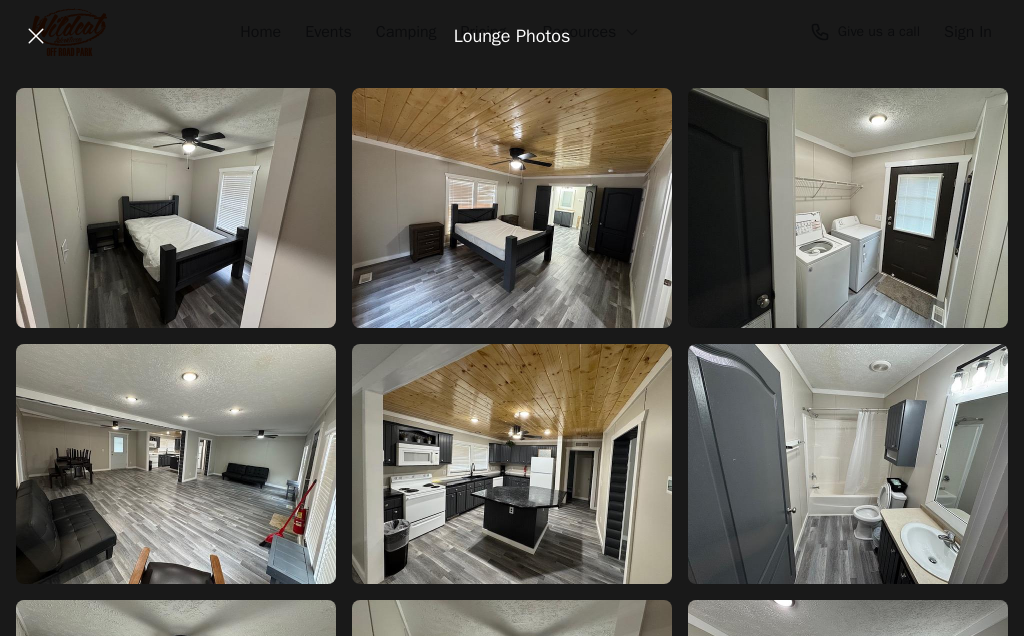 scroll, scrollTop: 0, scrollLeft: 0, axis: both 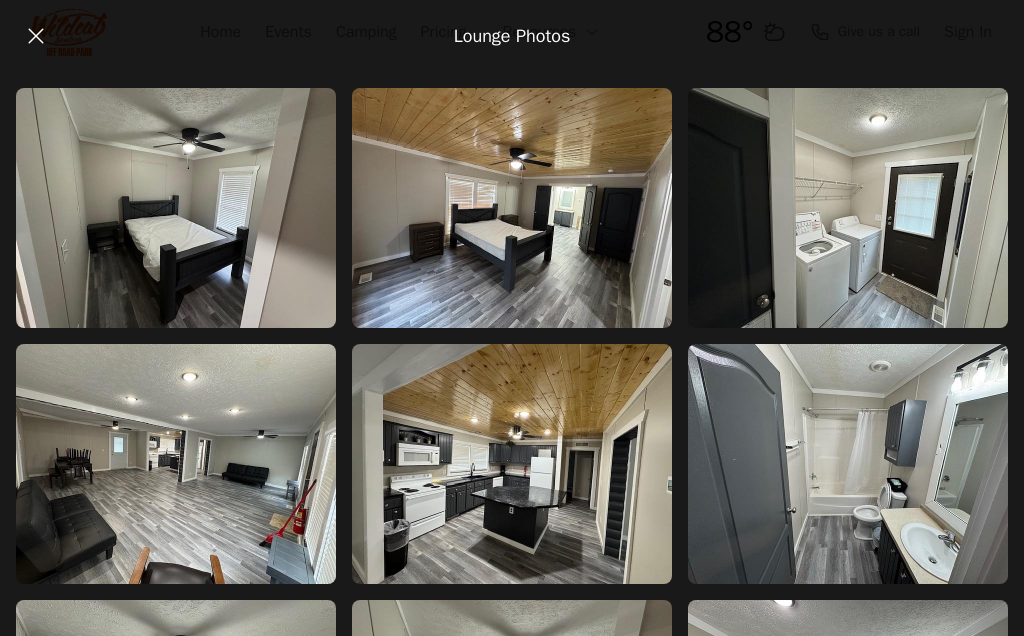 click 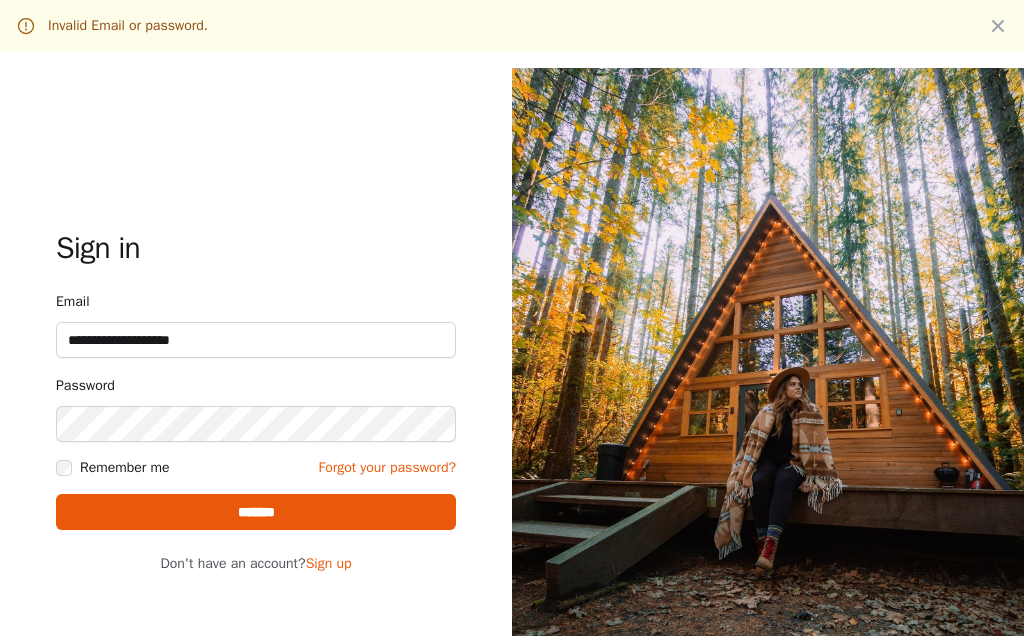 scroll, scrollTop: 0, scrollLeft: 0, axis: both 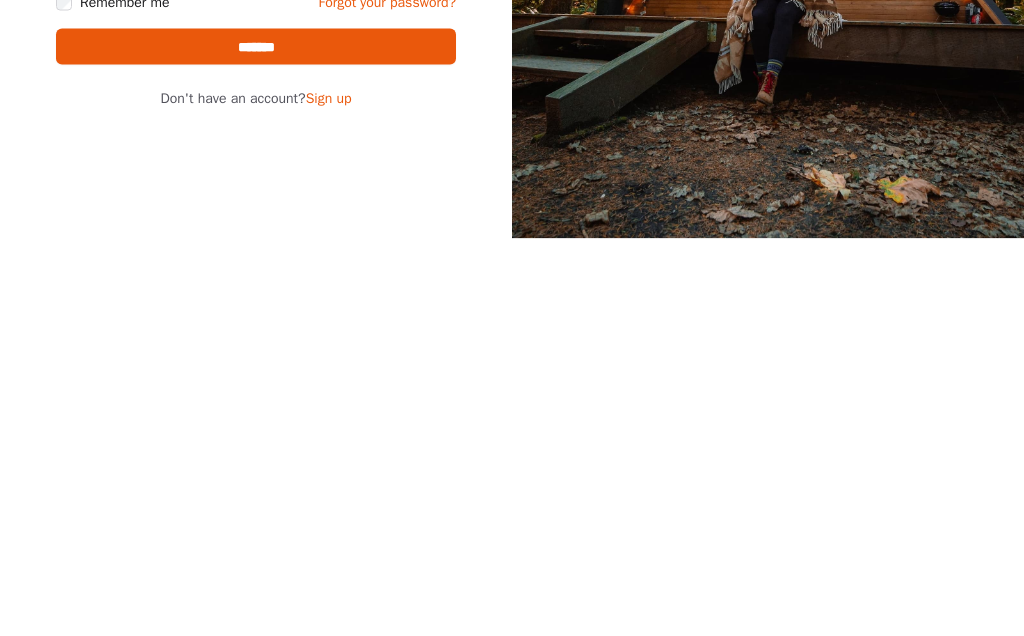 click on "*******" at bounding box center [256, 444] 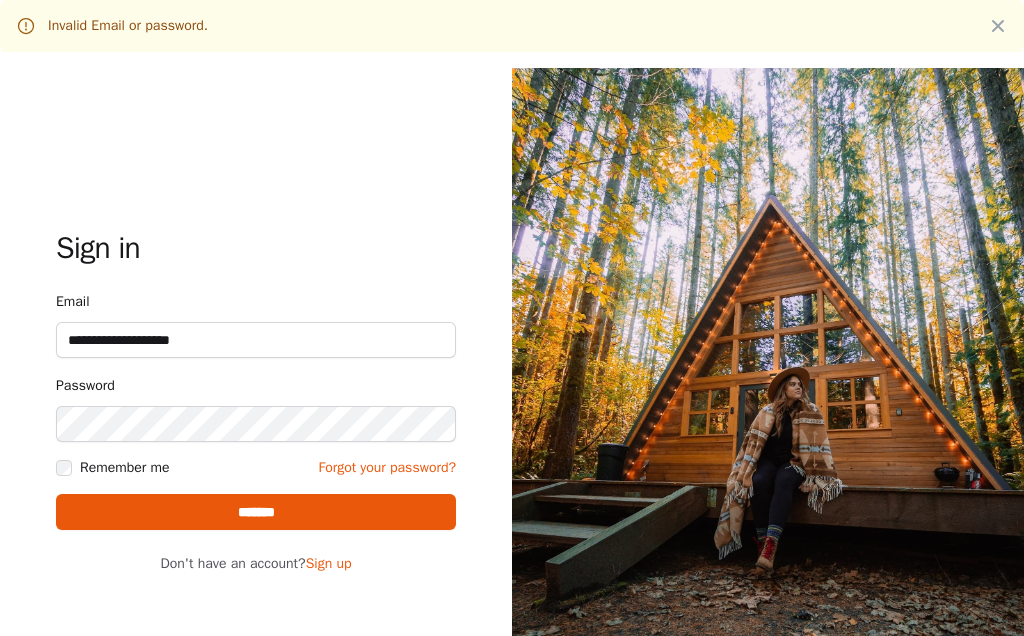 scroll, scrollTop: 0, scrollLeft: 0, axis: both 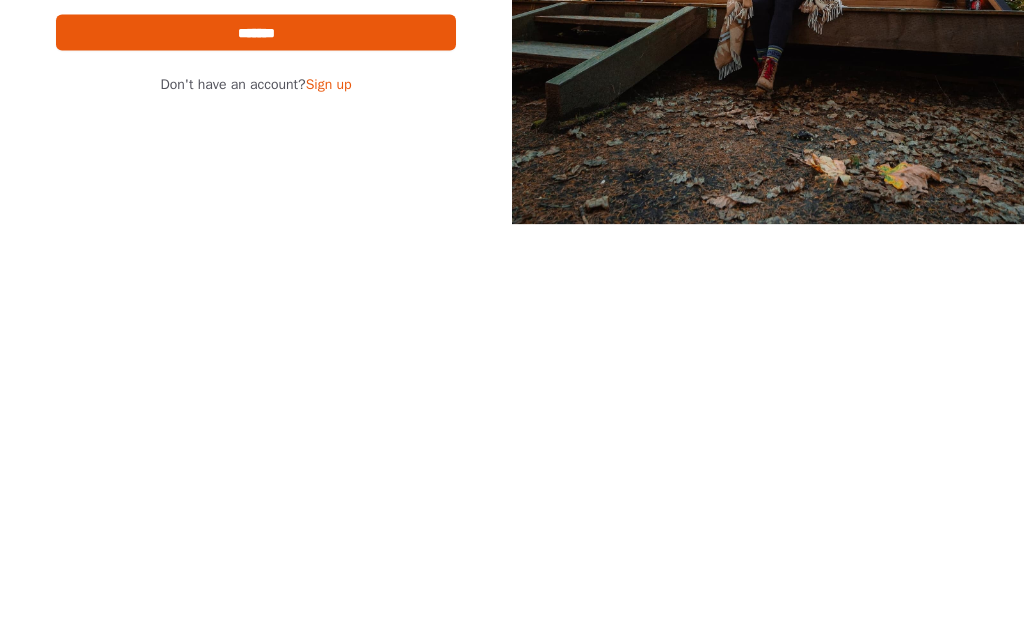 click on "*******" at bounding box center (256, 444) 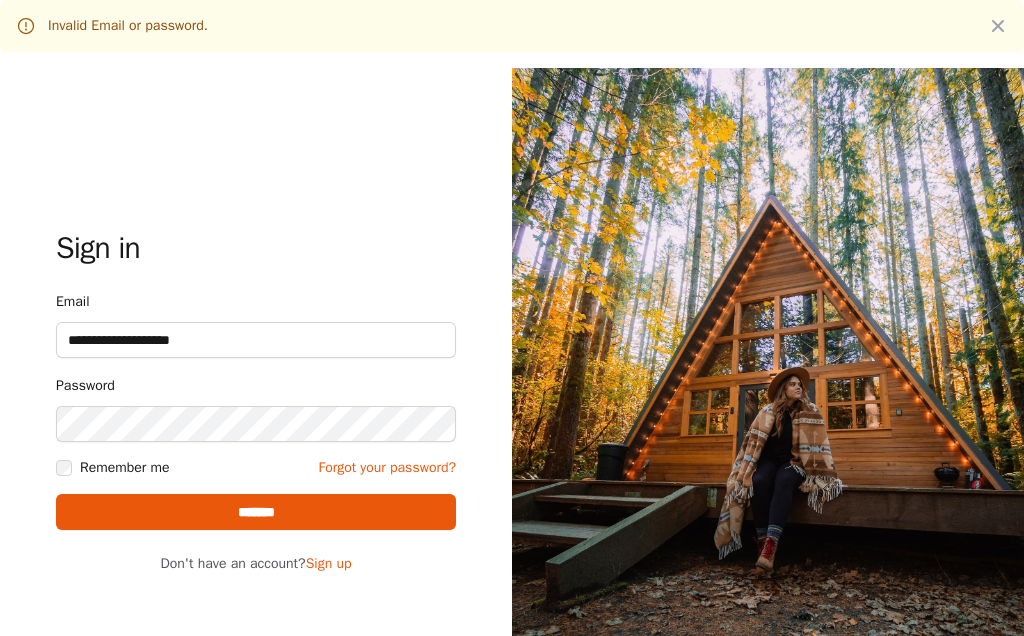 scroll, scrollTop: 0, scrollLeft: 0, axis: both 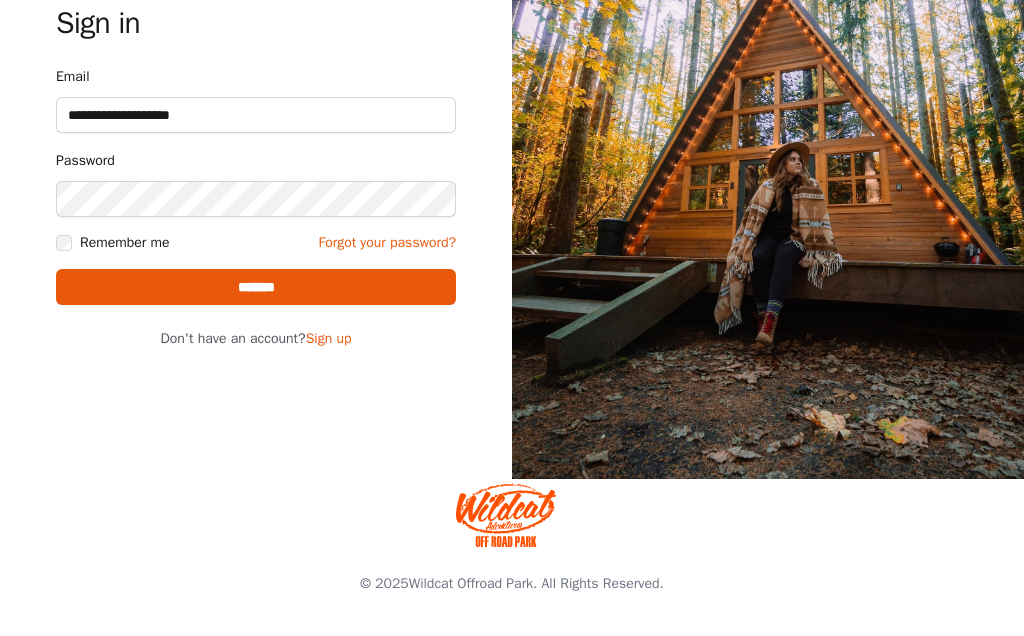 click on "*******" at bounding box center (256, 288) 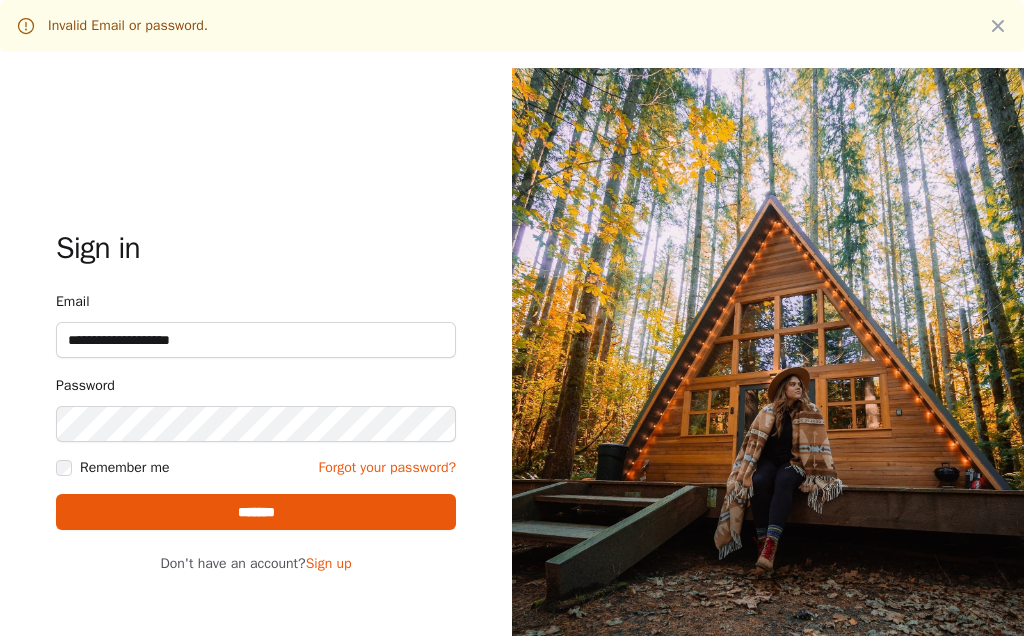 scroll, scrollTop: 0, scrollLeft: 0, axis: both 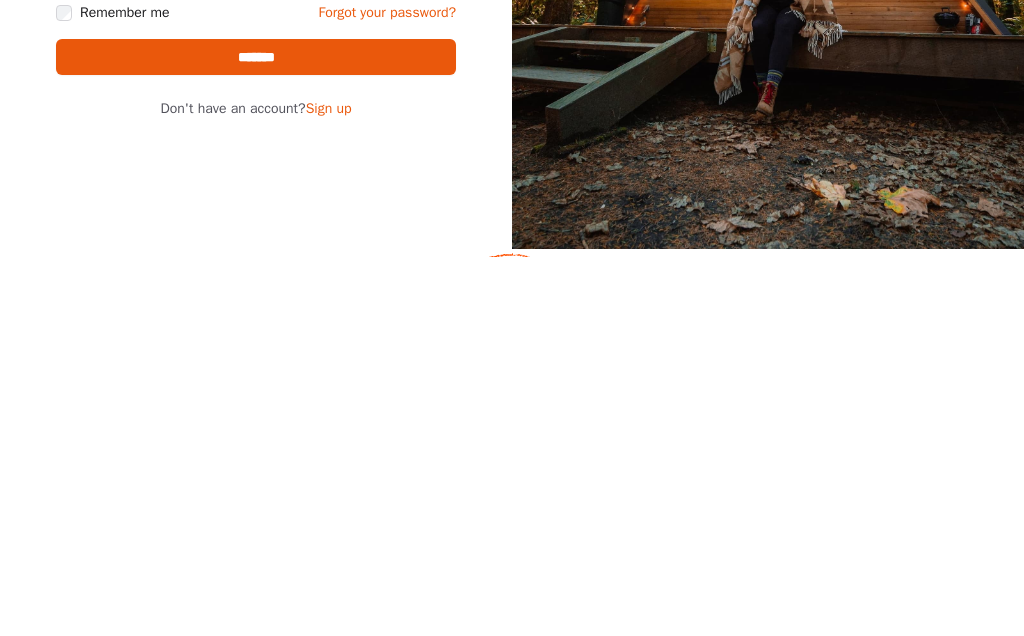 click on "*******" at bounding box center (256, 436) 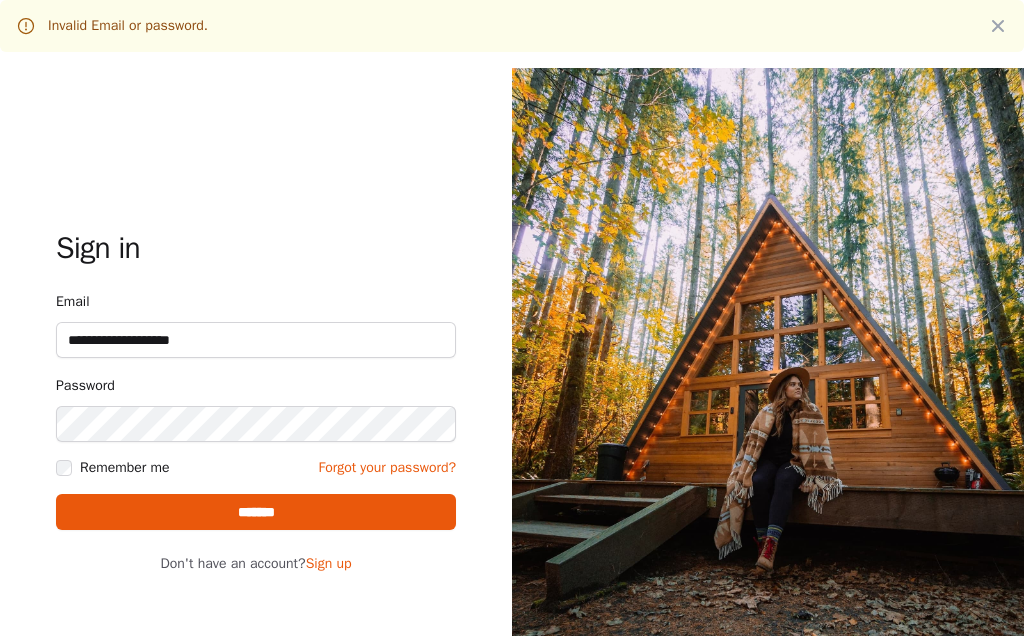 scroll, scrollTop: 0, scrollLeft: 0, axis: both 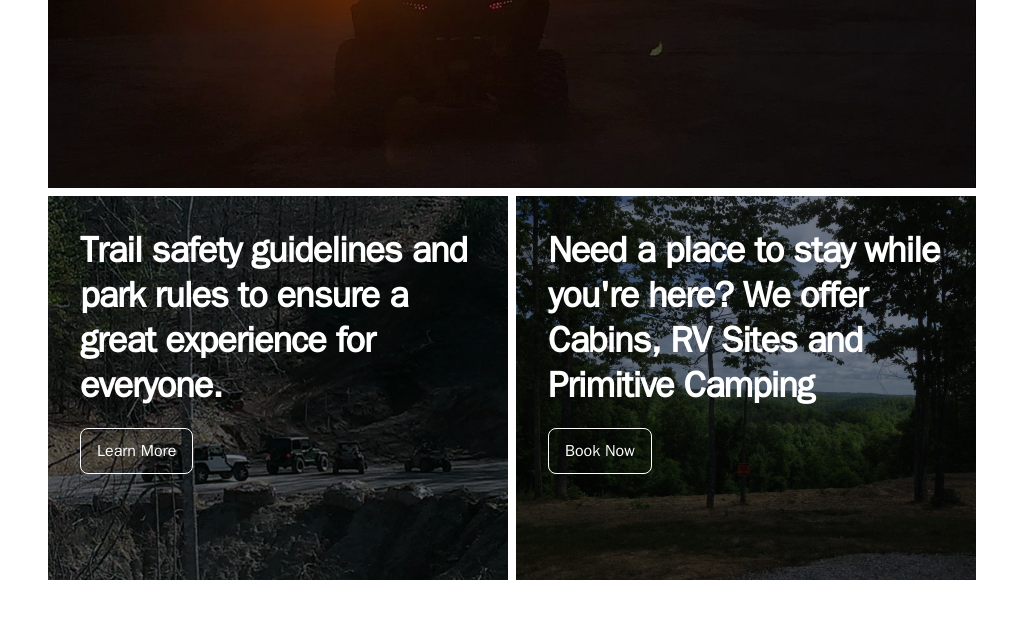 click on "Book Now" at bounding box center (600, 451) 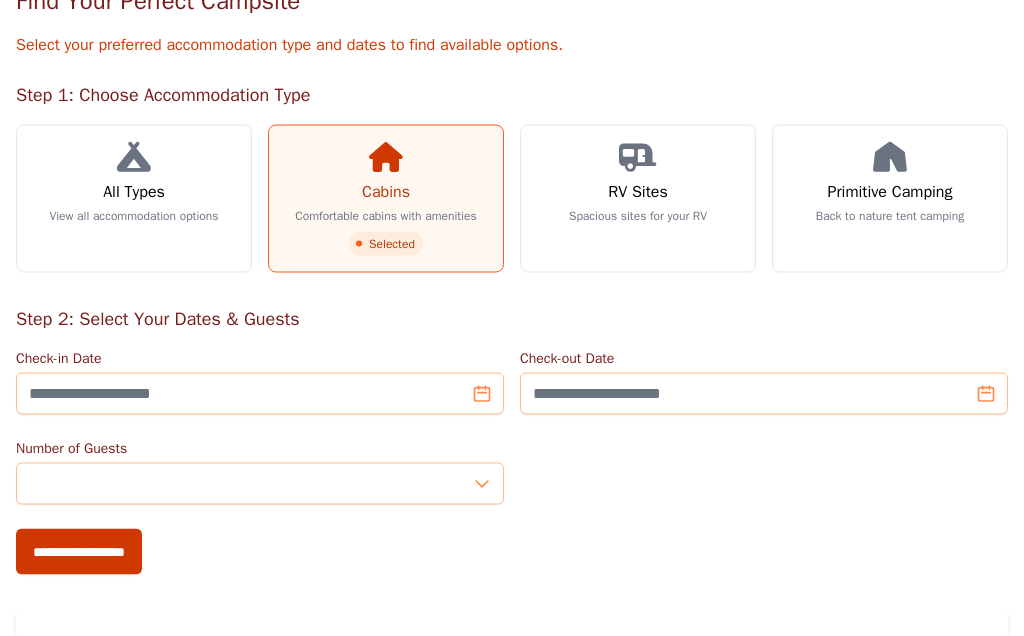 scroll, scrollTop: 176, scrollLeft: 0, axis: vertical 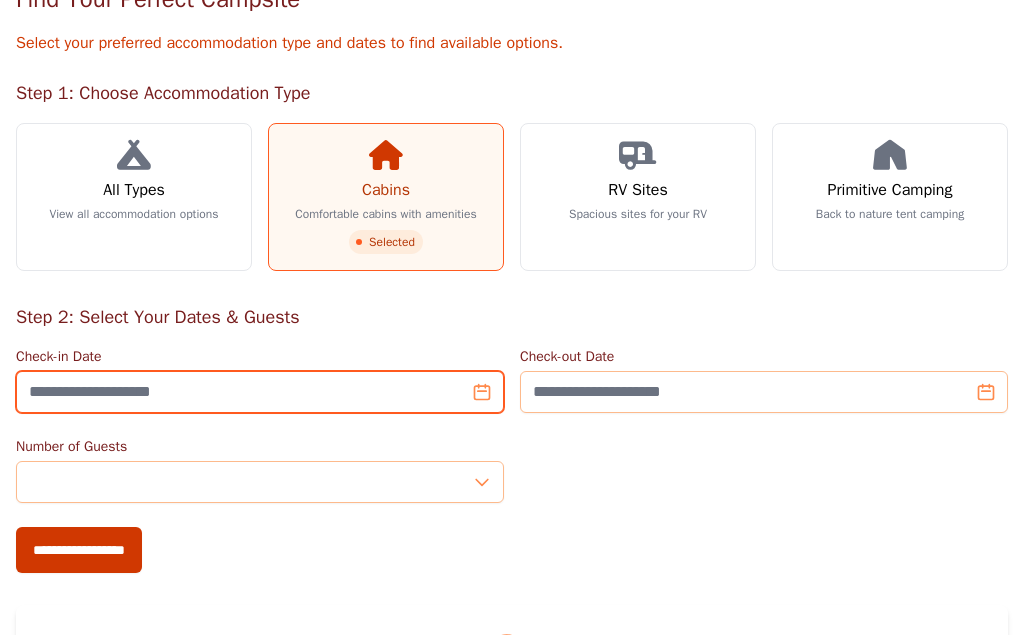 click on "Check-in Date" at bounding box center (260, 393) 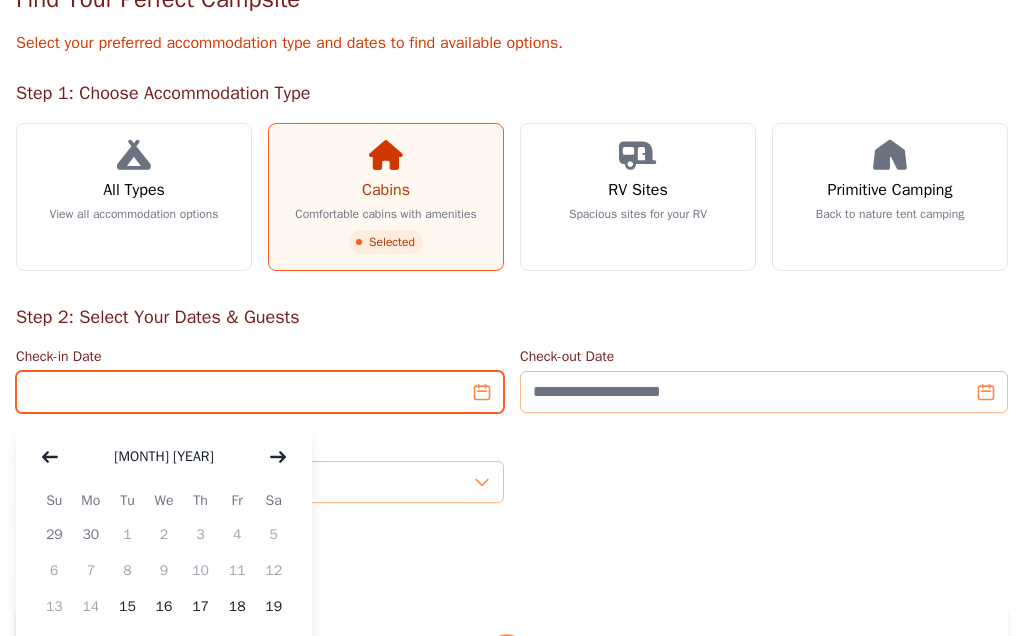 scroll, scrollTop: 176, scrollLeft: 0, axis: vertical 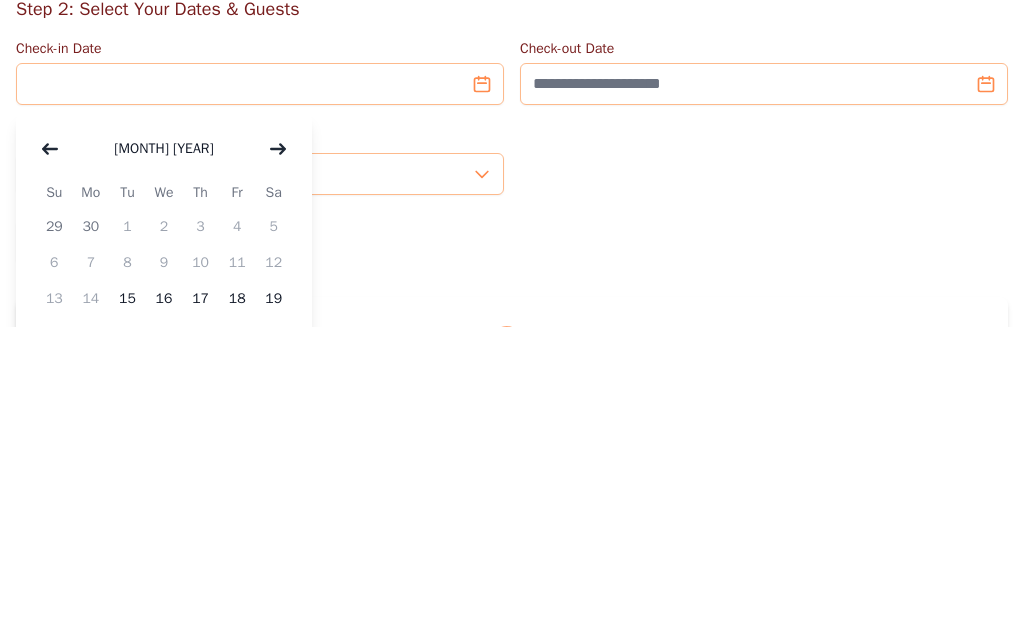 click 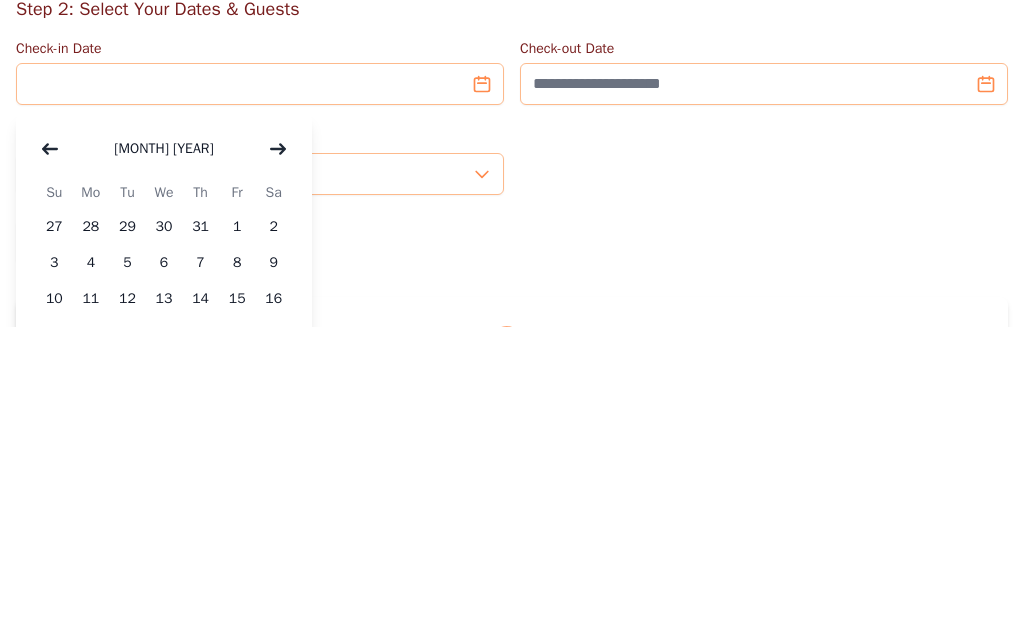 click at bounding box center [278, 458] 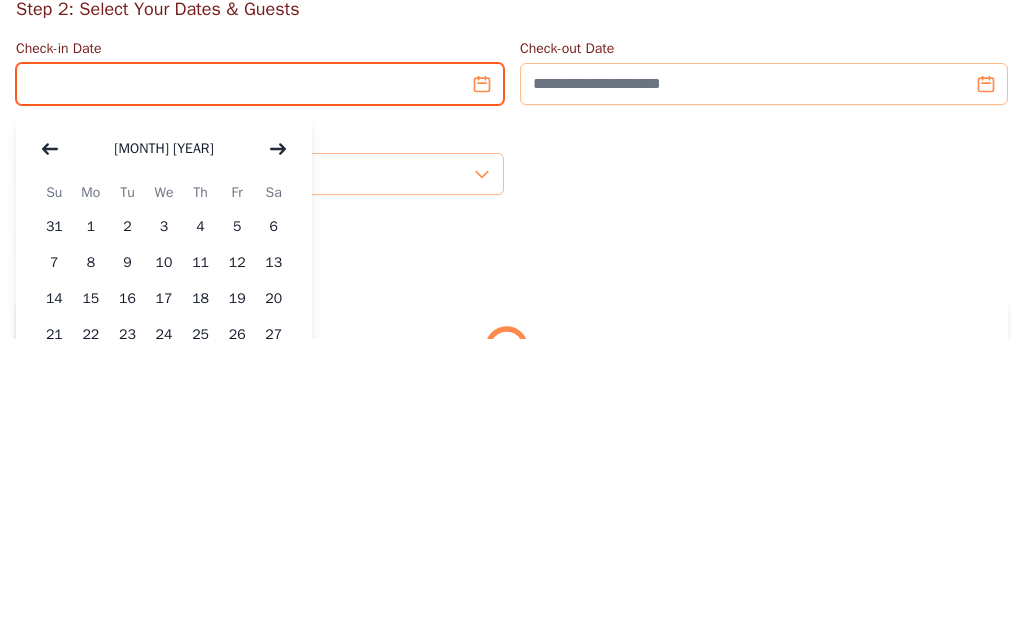 scroll, scrollTop: 188, scrollLeft: 0, axis: vertical 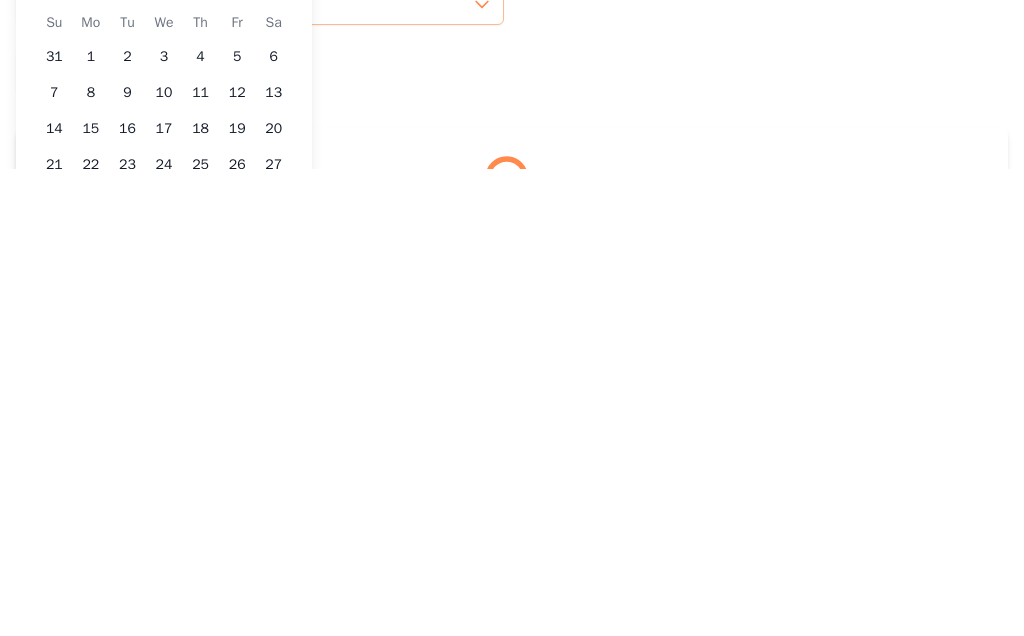 click on "25" at bounding box center (200, 632) 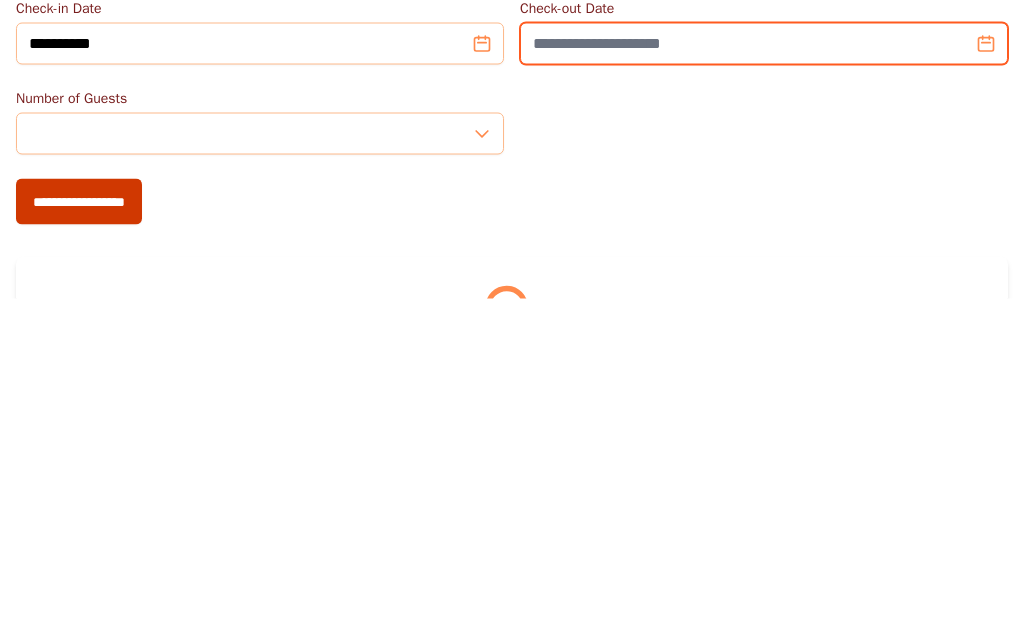 click on "Check-out Date" at bounding box center (764, 381) 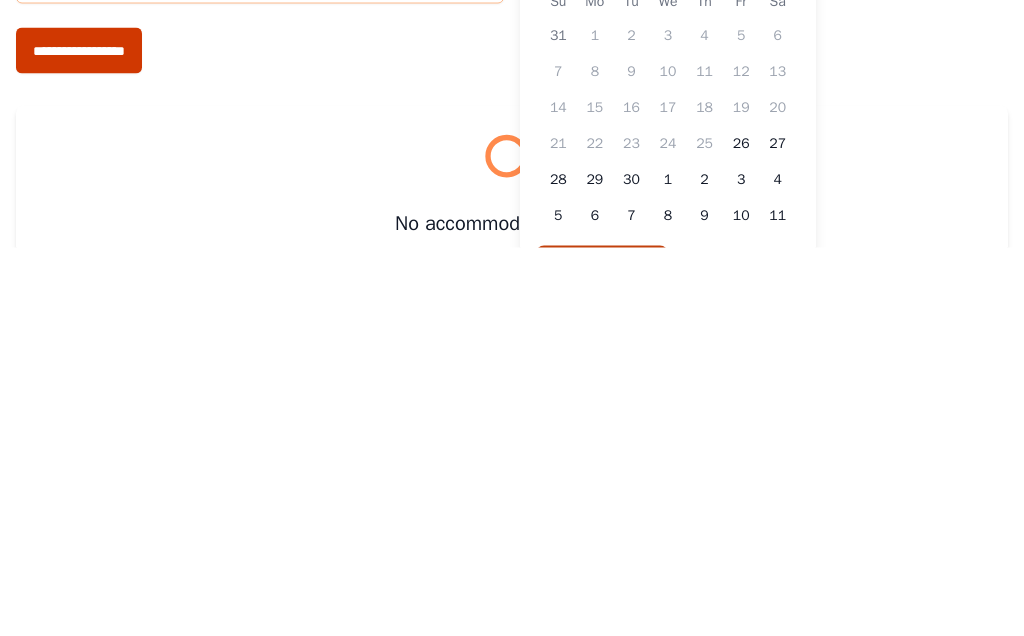 scroll, scrollTop: 304, scrollLeft: 0, axis: vertical 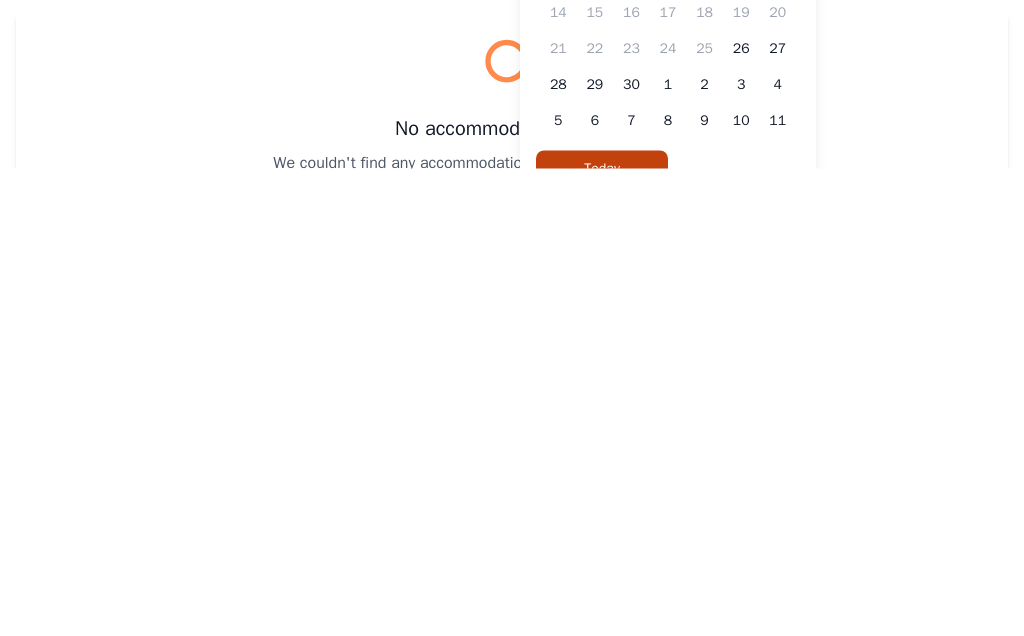 click on "28" at bounding box center (558, 552) 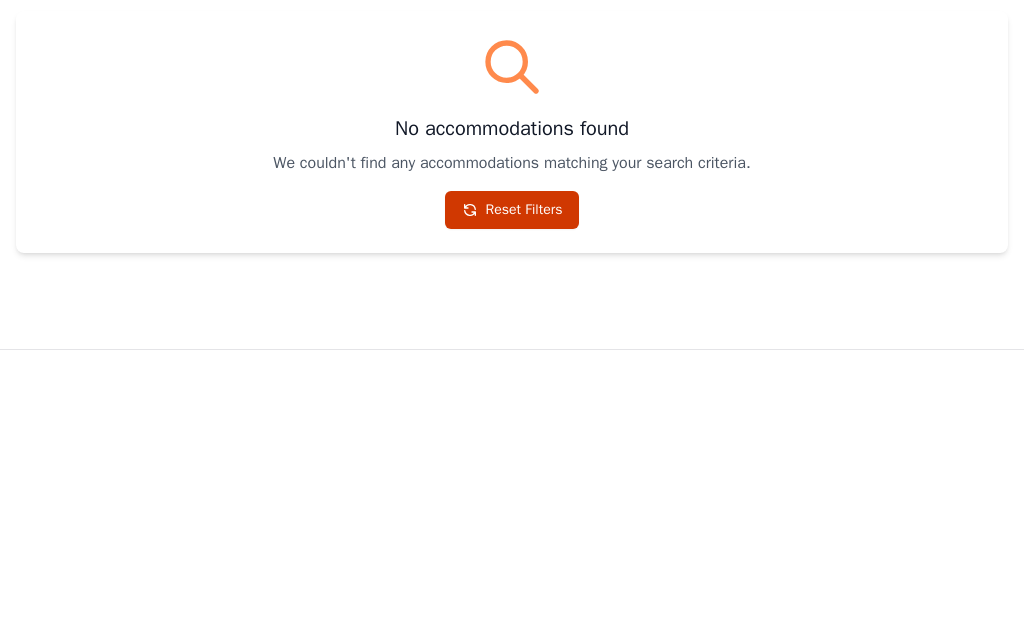 scroll, scrollTop: 518, scrollLeft: 0, axis: vertical 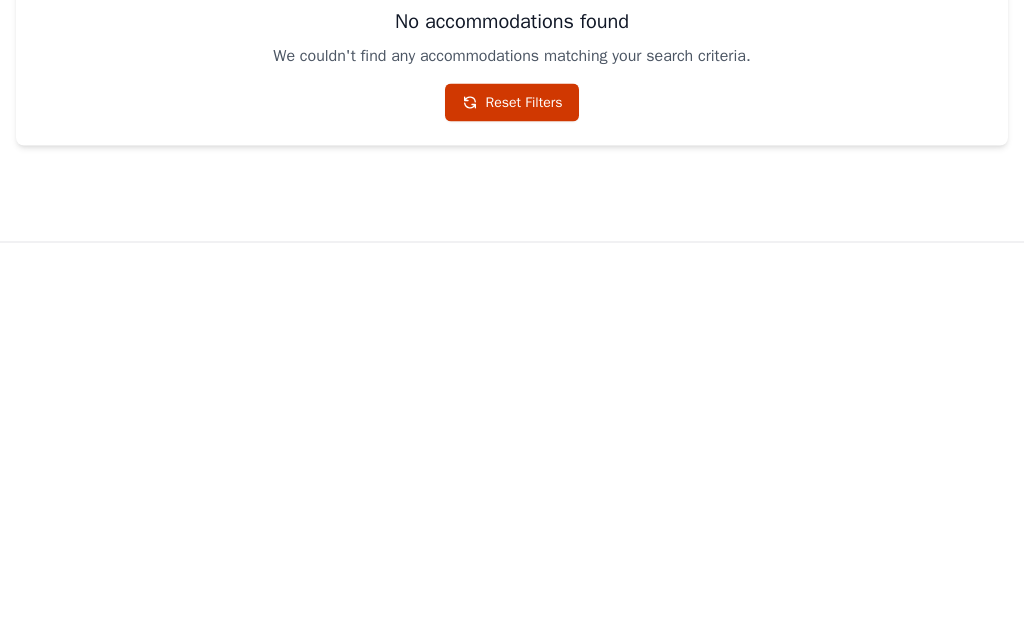 click on "Reset Filters" at bounding box center [512, 463] 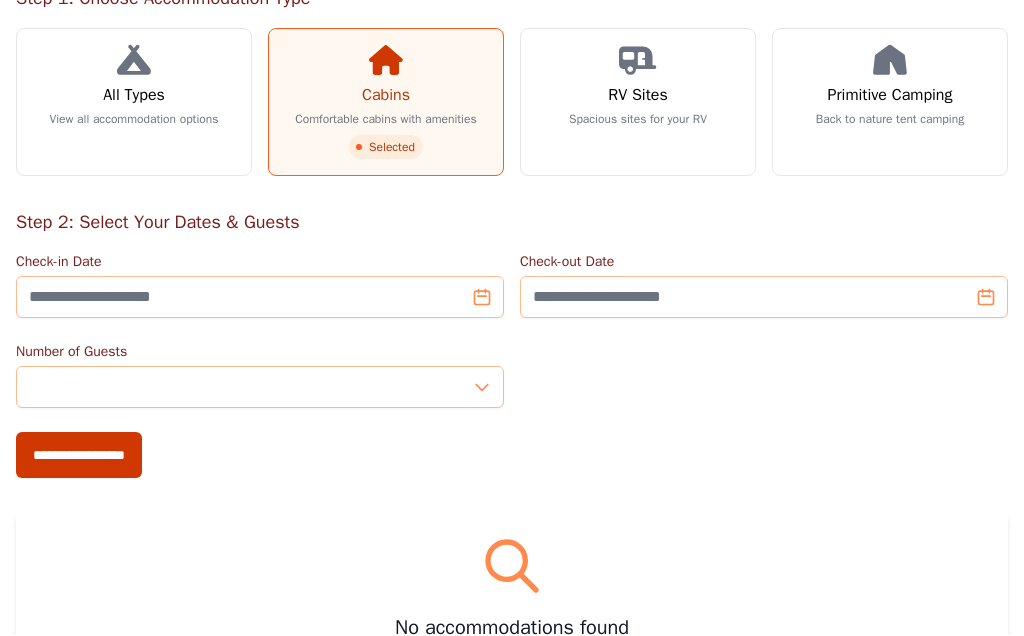 scroll, scrollTop: 279, scrollLeft: 0, axis: vertical 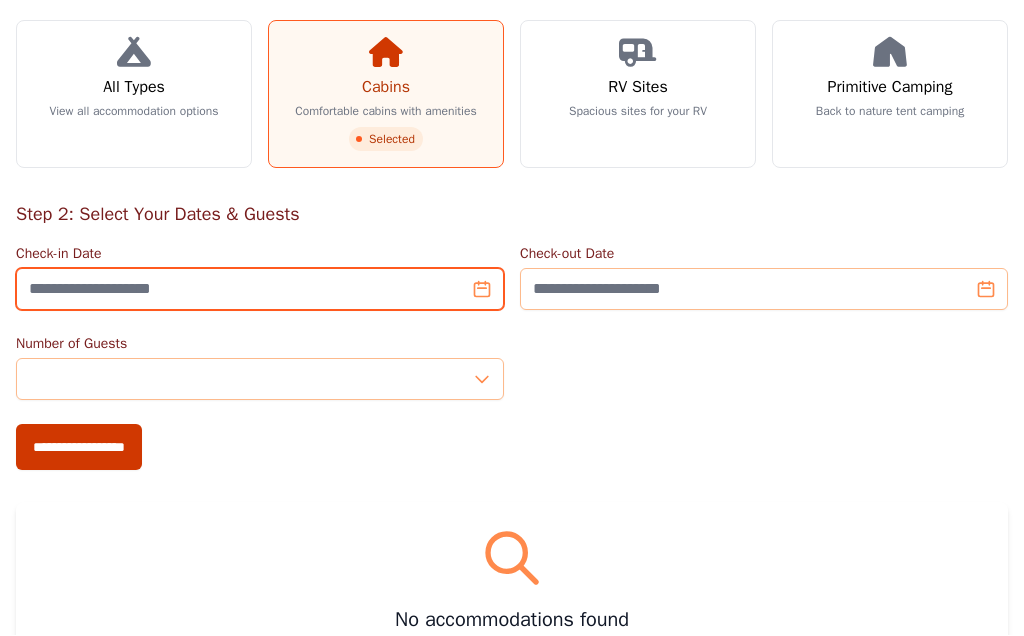 click on "Check-in Date" at bounding box center [260, 290] 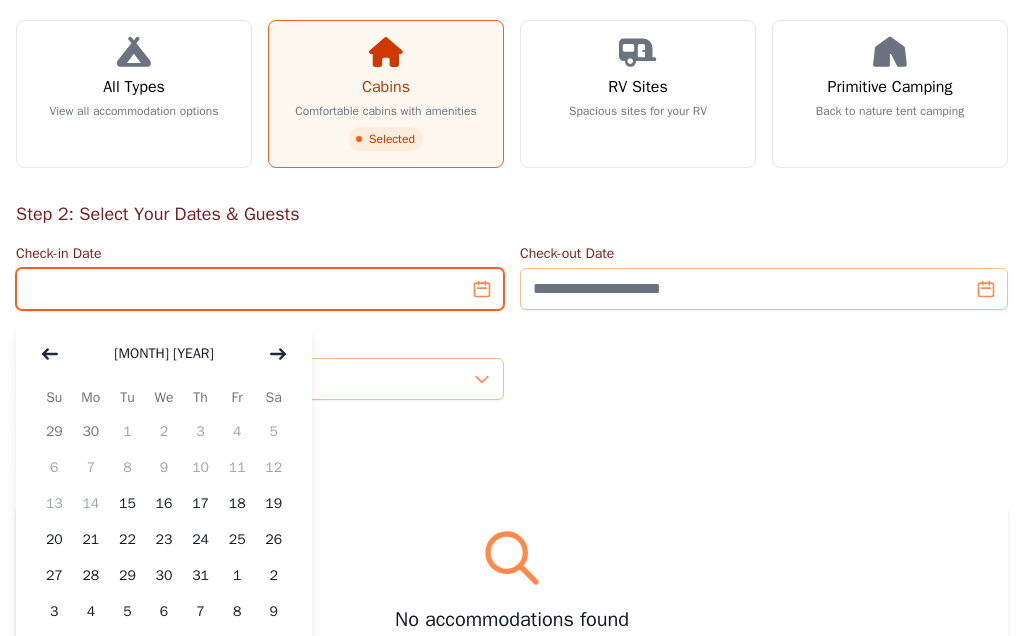 scroll, scrollTop: 279, scrollLeft: 0, axis: vertical 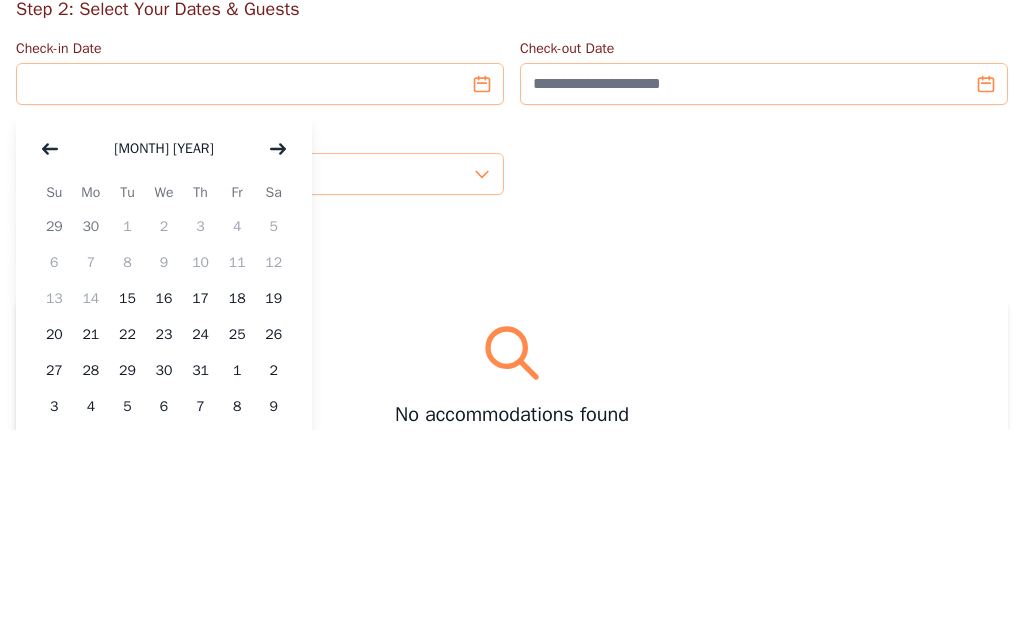 click 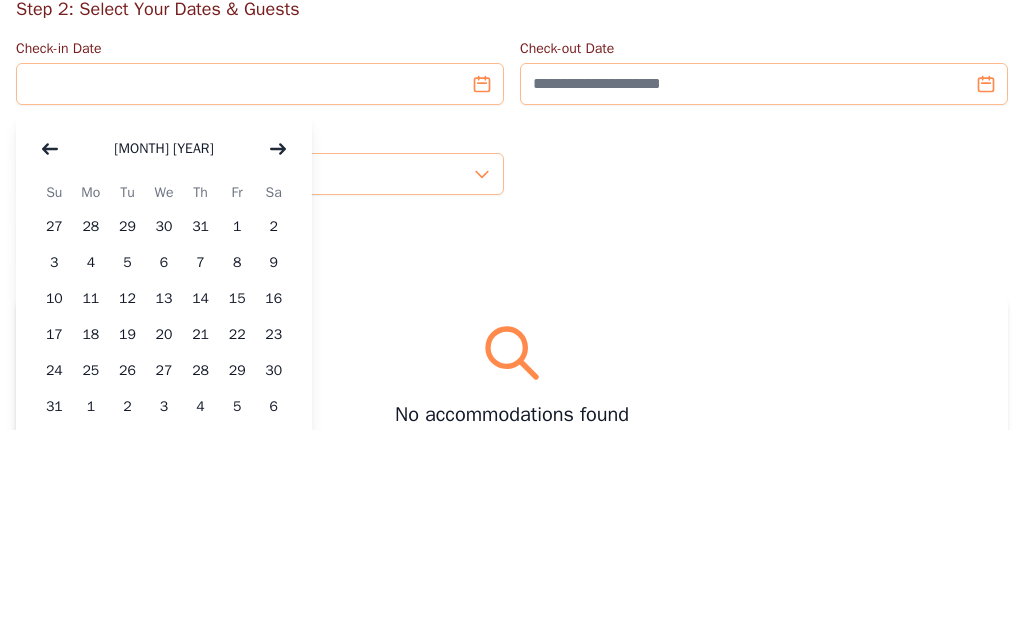 click at bounding box center [278, 355] 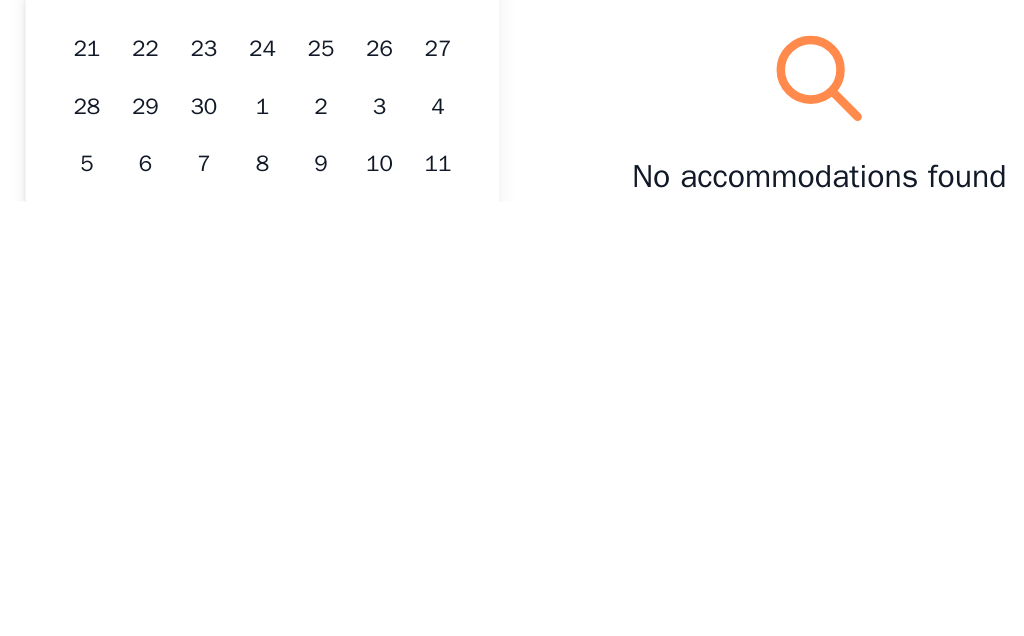 click on "26" at bounding box center (237, 541) 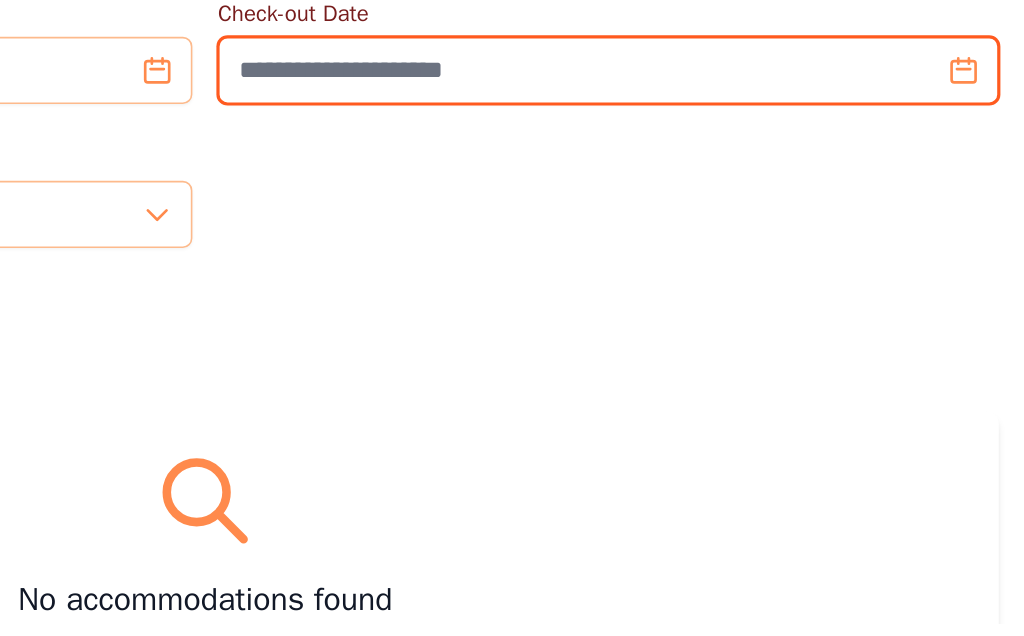 click on "Check-out Date" at bounding box center [764, 290] 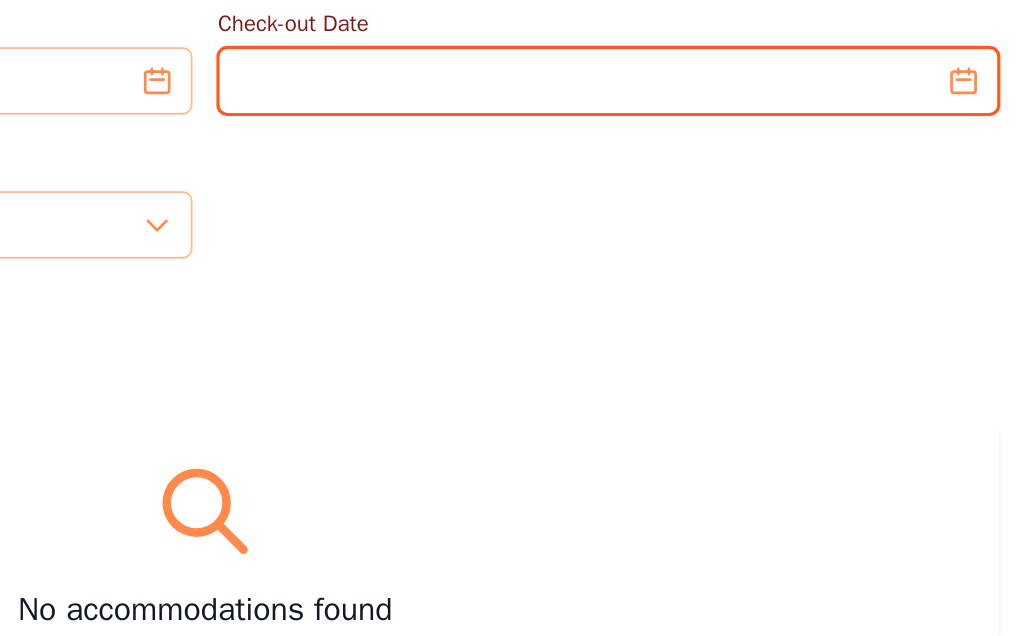 click on "Check-out Date" at bounding box center [764, 290] 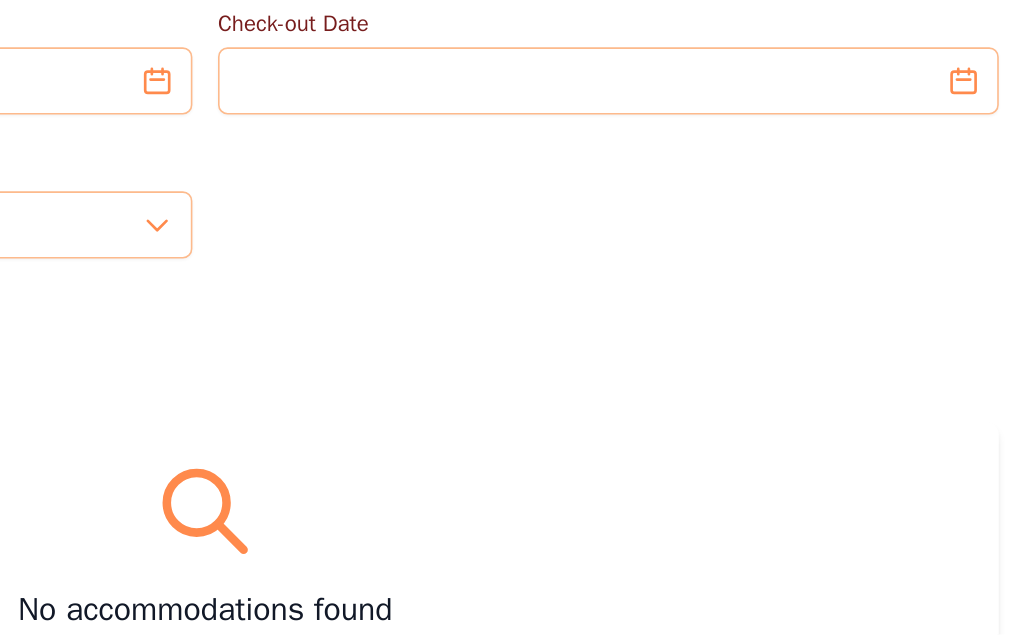 click on "Check-in Date
[DATE]
Check-out Date
Loading date range...
Number of Guests
*
[DATE]" at bounding box center (512, 358) 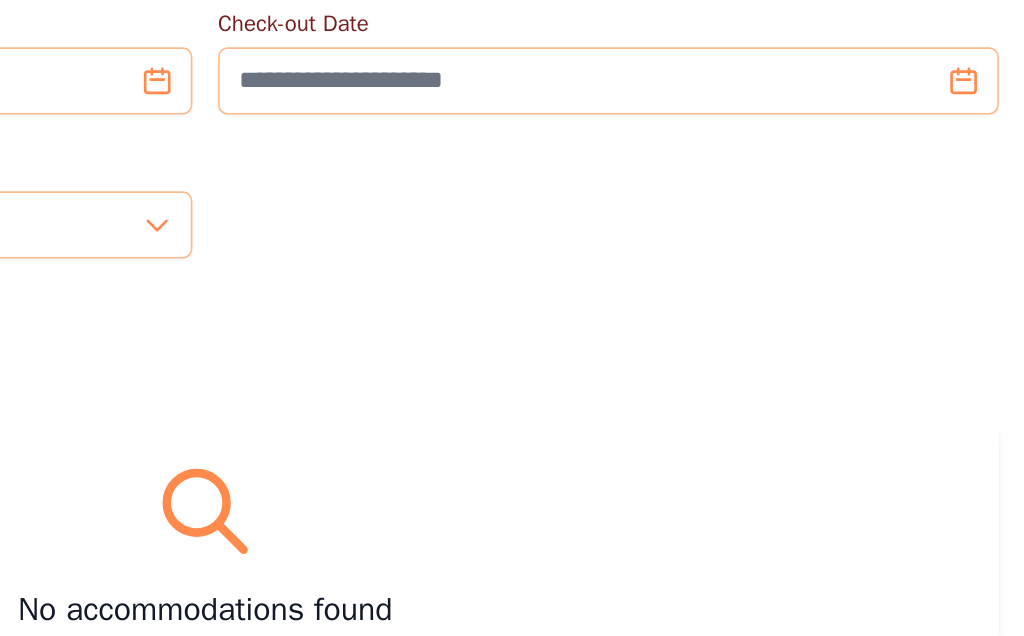 scroll, scrollTop: 279, scrollLeft: 0, axis: vertical 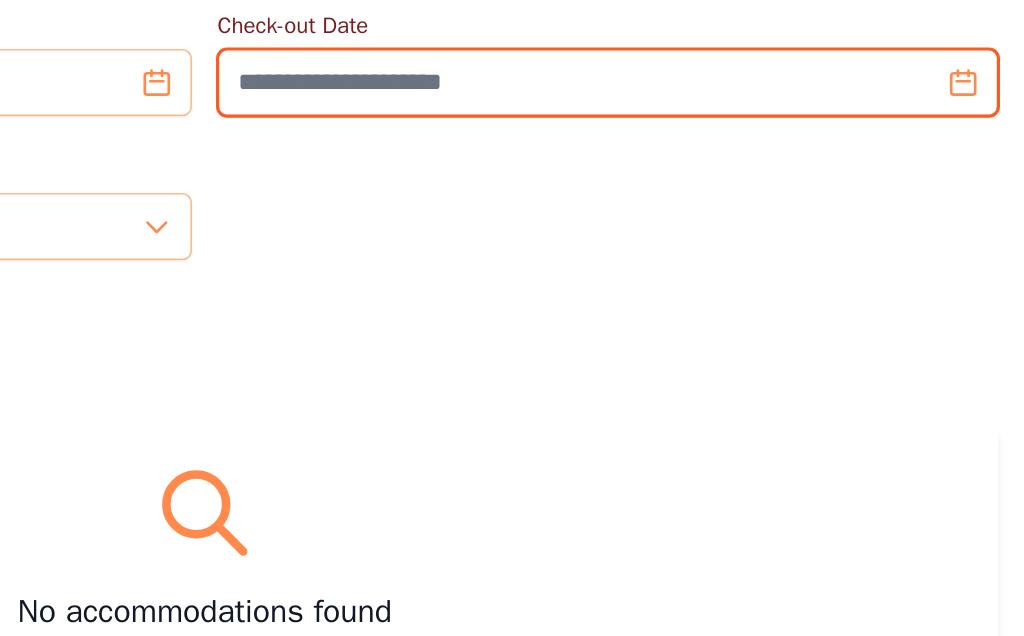 click on "Check-out Date" at bounding box center (764, 290) 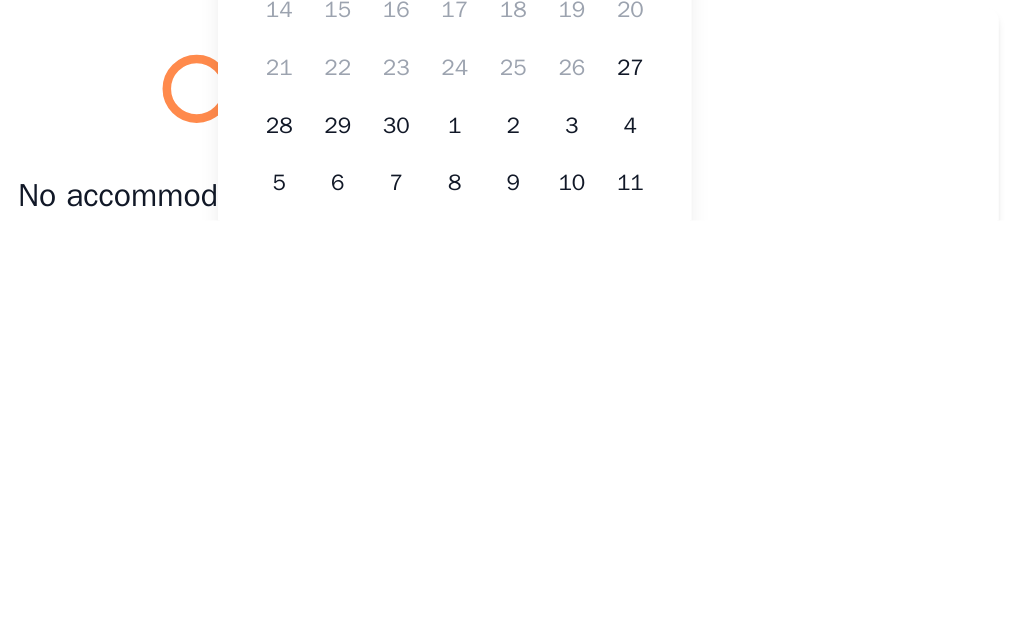 click on "28" at bounding box center (558, 577) 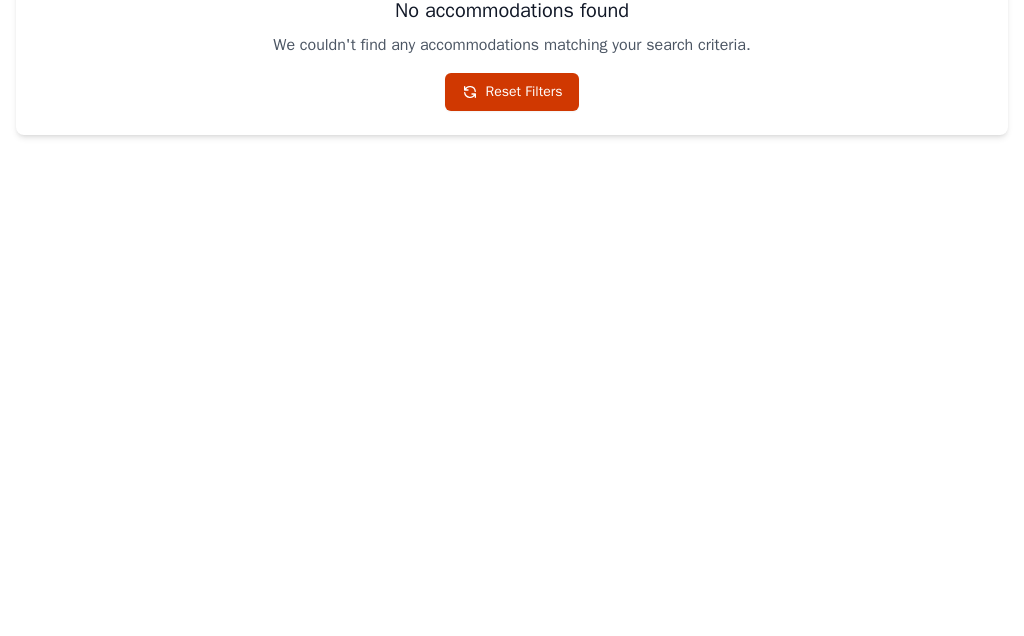 scroll, scrollTop: 463, scrollLeft: 0, axis: vertical 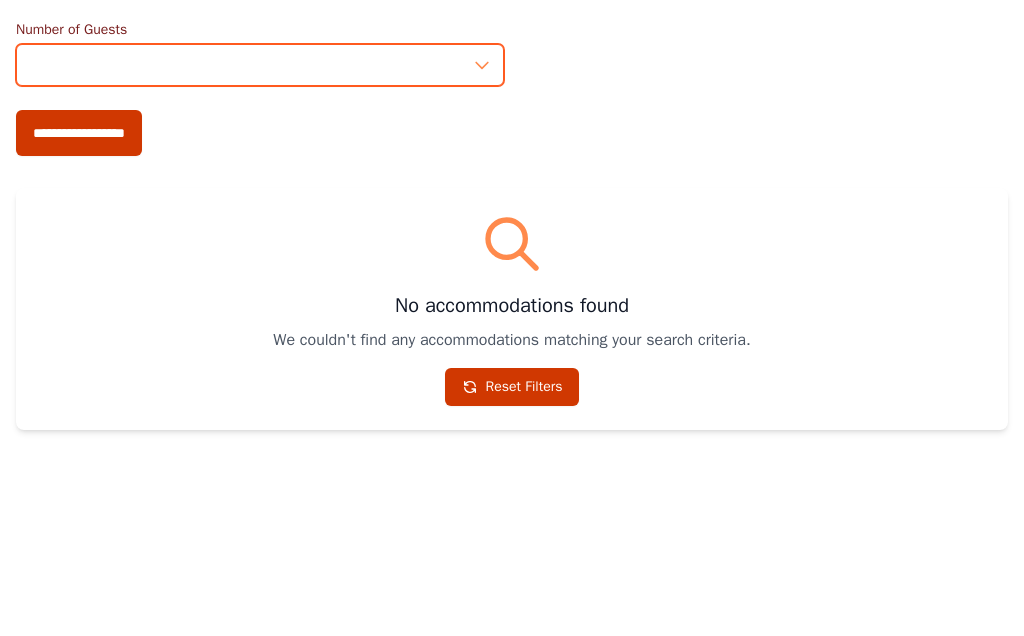 click on "*" at bounding box center [260, 196] 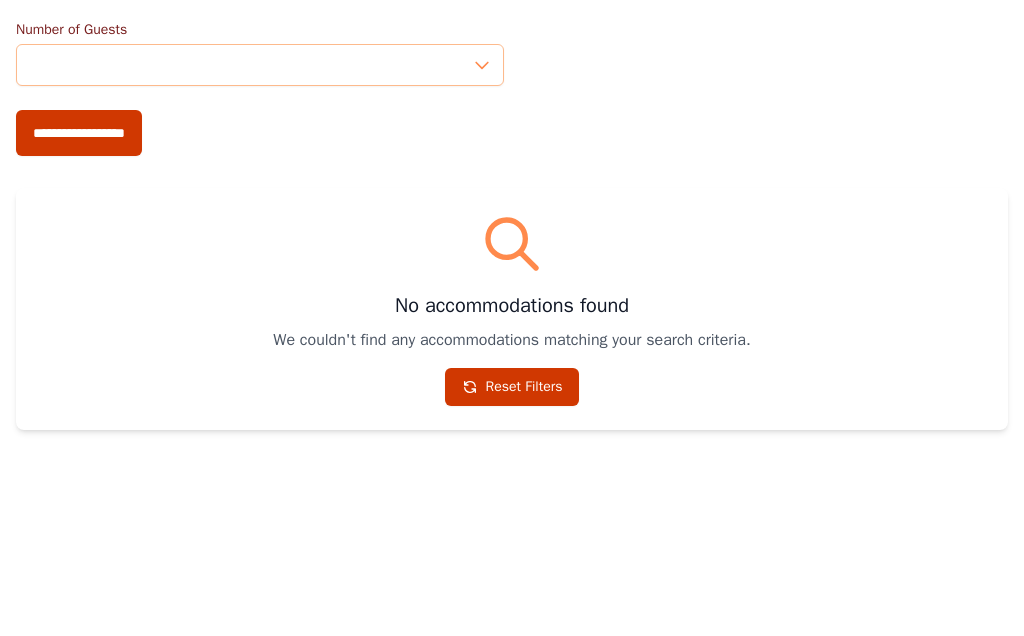 click on "**********" at bounding box center (79, 264) 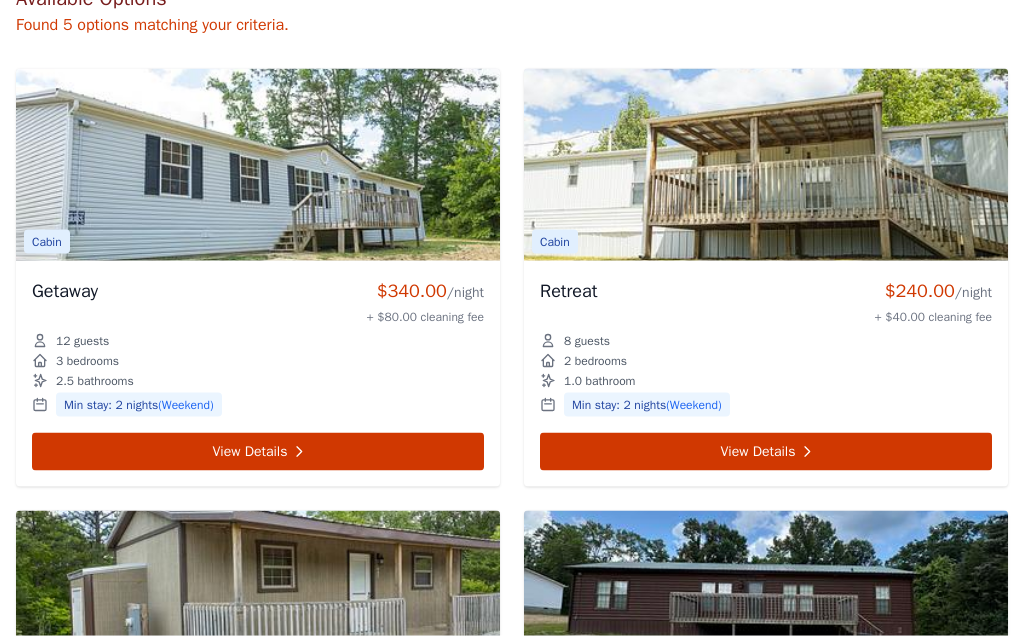 scroll, scrollTop: 964, scrollLeft: 0, axis: vertical 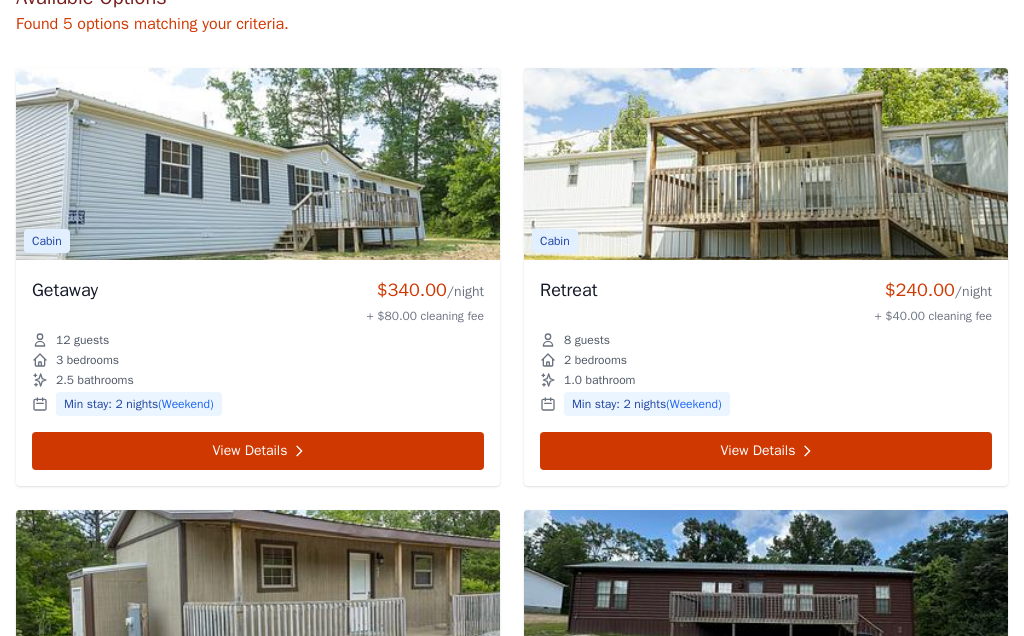 click on "View Details" at bounding box center [258, 451] 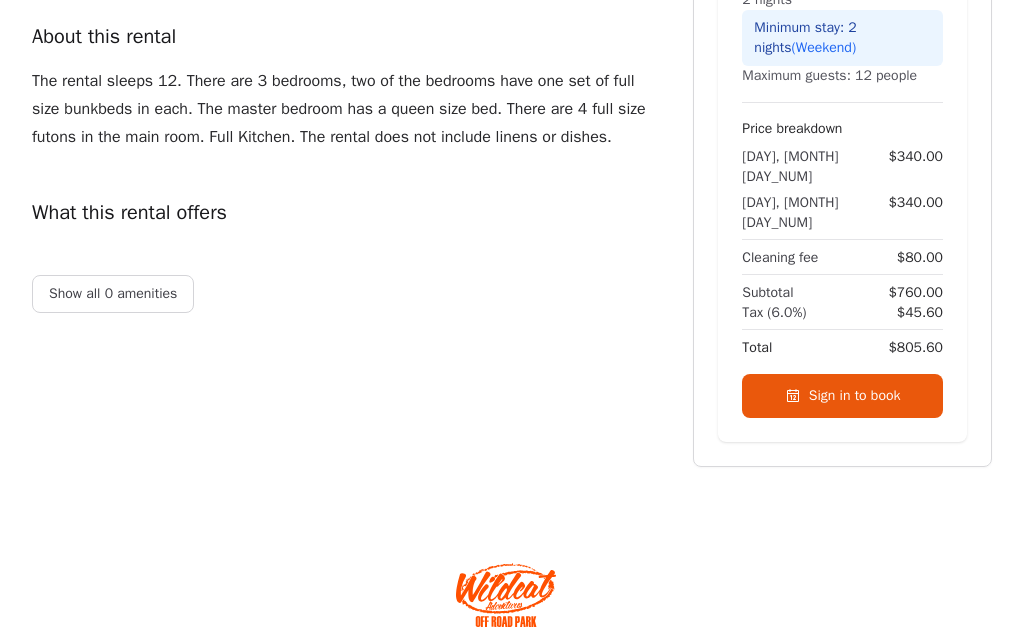 scroll, scrollTop: 522, scrollLeft: 0, axis: vertical 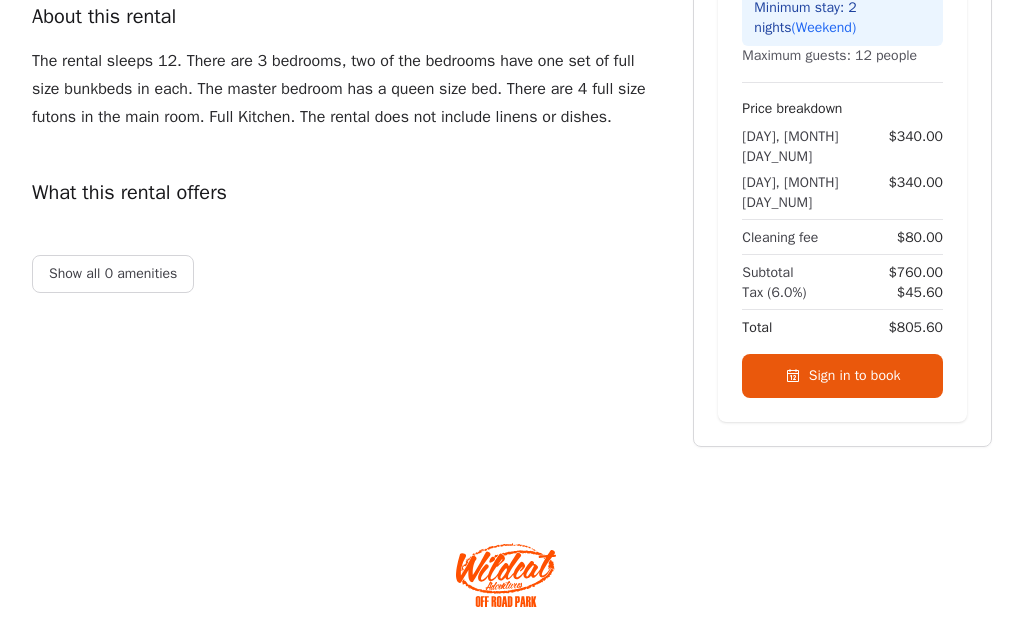 click on "Sign in to book" at bounding box center (842, 377) 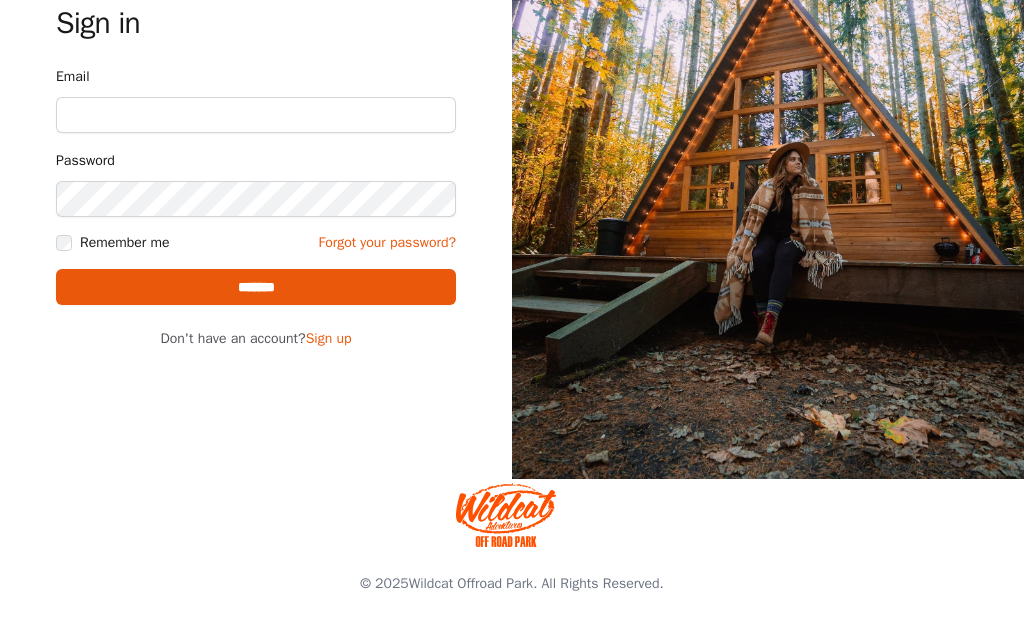 scroll, scrollTop: 0, scrollLeft: 0, axis: both 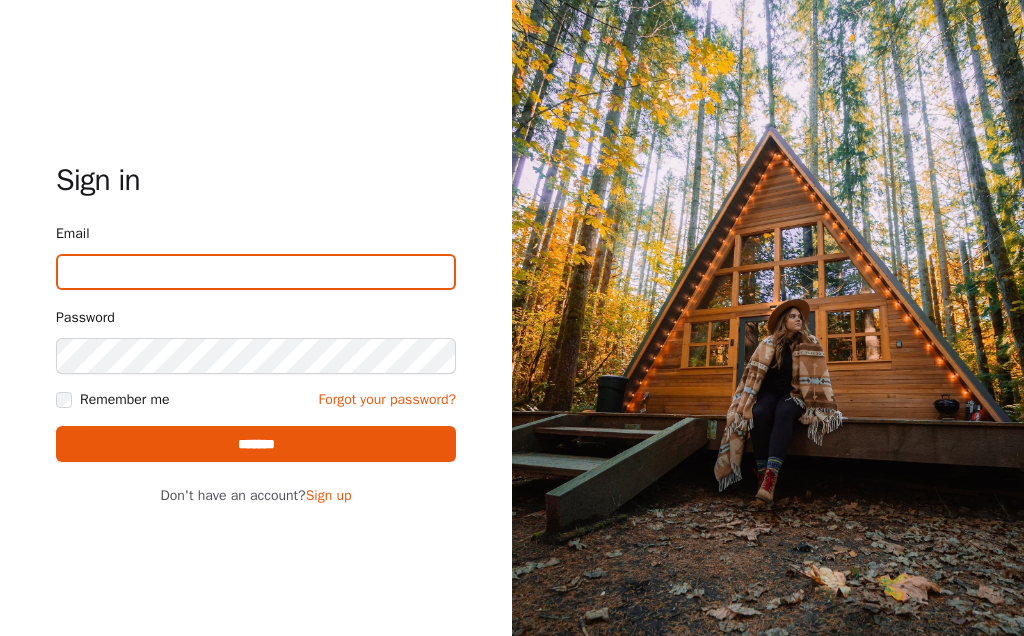 type on "**********" 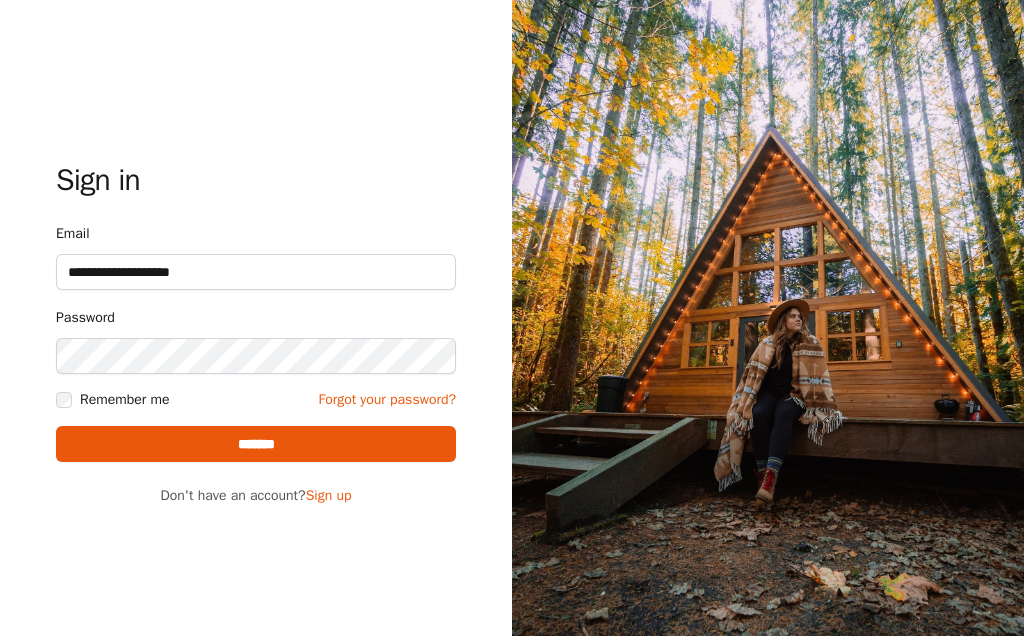 click on "*******" at bounding box center [256, 444] 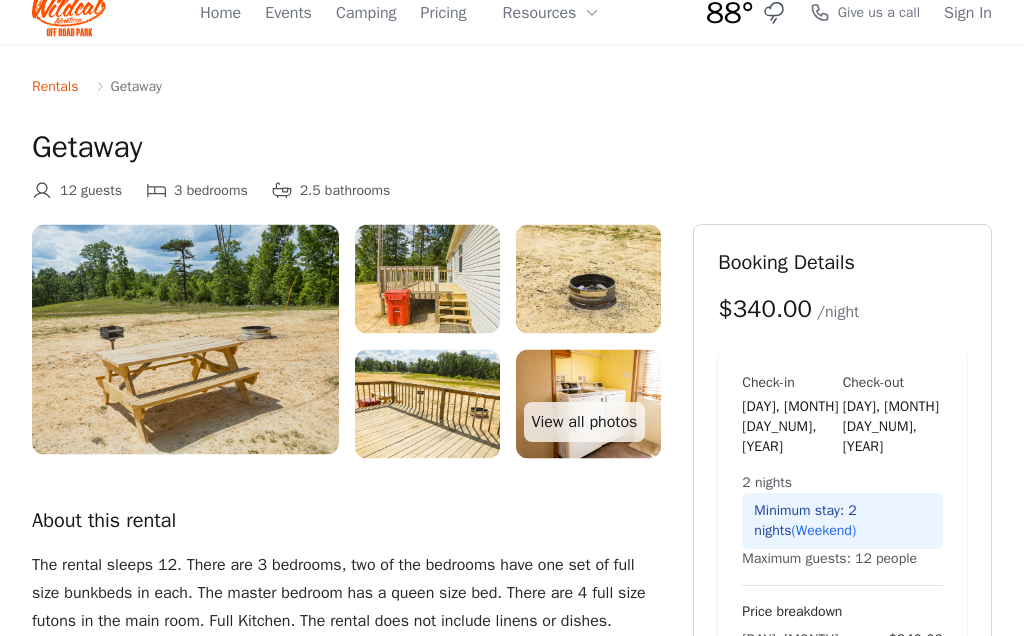 scroll, scrollTop: 0, scrollLeft: 0, axis: both 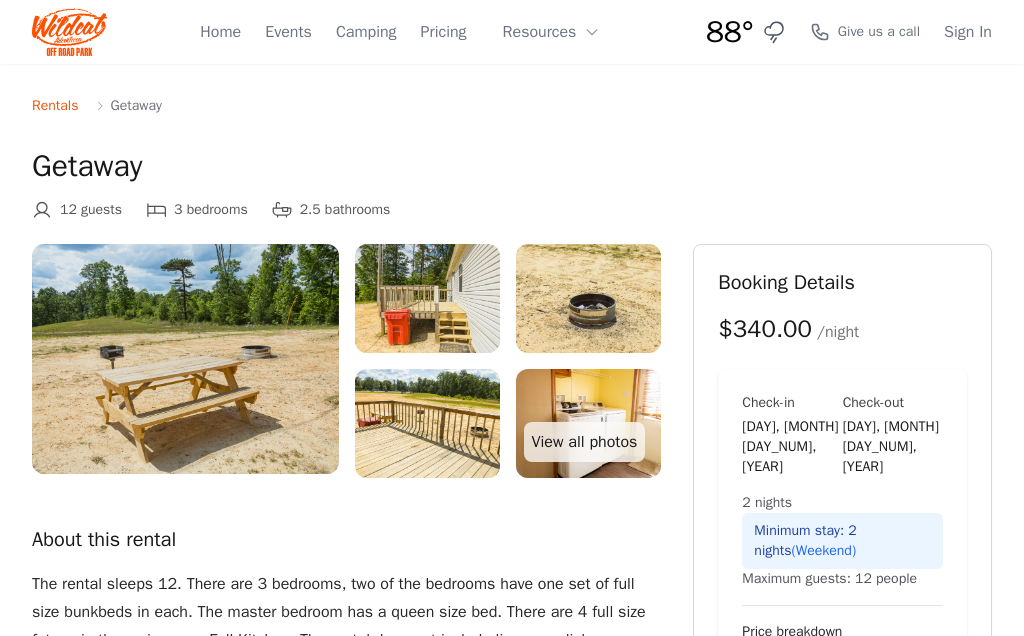 click on "Pricing" at bounding box center (444, 32) 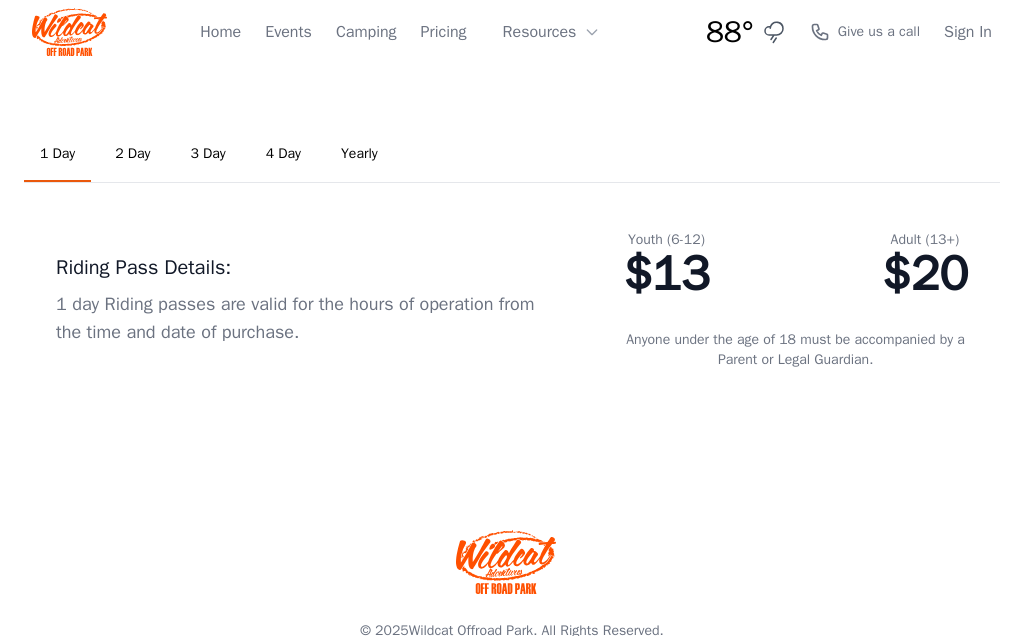 click on "2 Day" at bounding box center [132, 155] 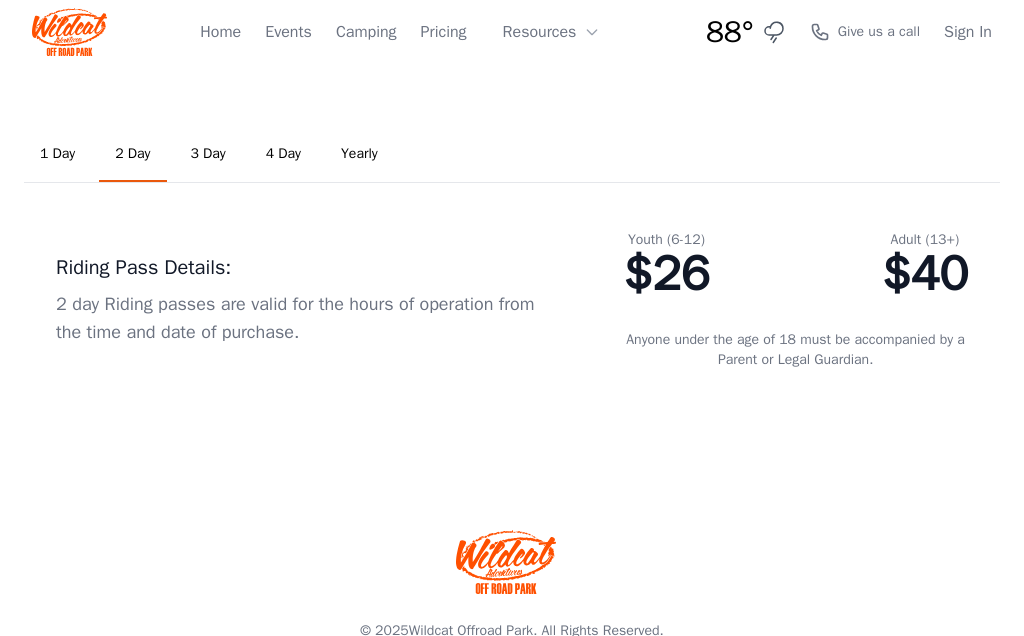 click on "Home" at bounding box center [220, 32] 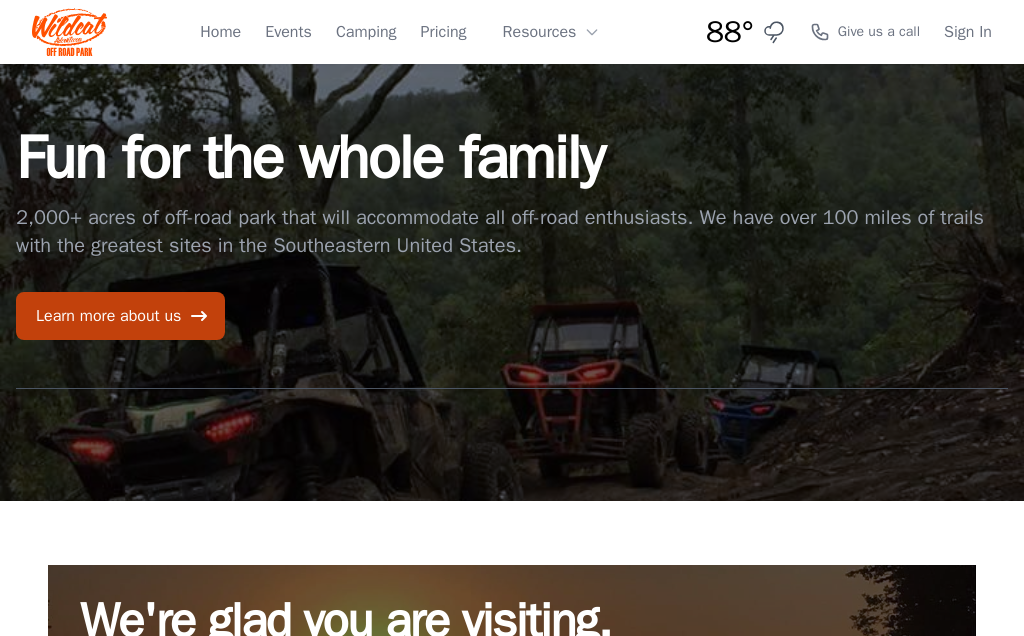 click on "Learn more about us" at bounding box center (120, 316) 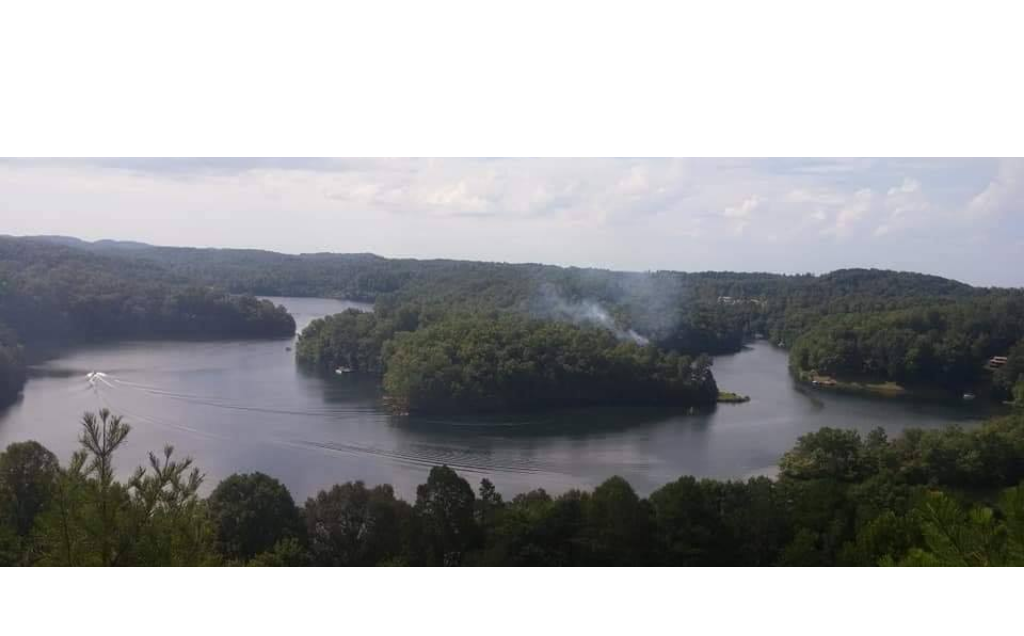 scroll, scrollTop: 0, scrollLeft: 0, axis: both 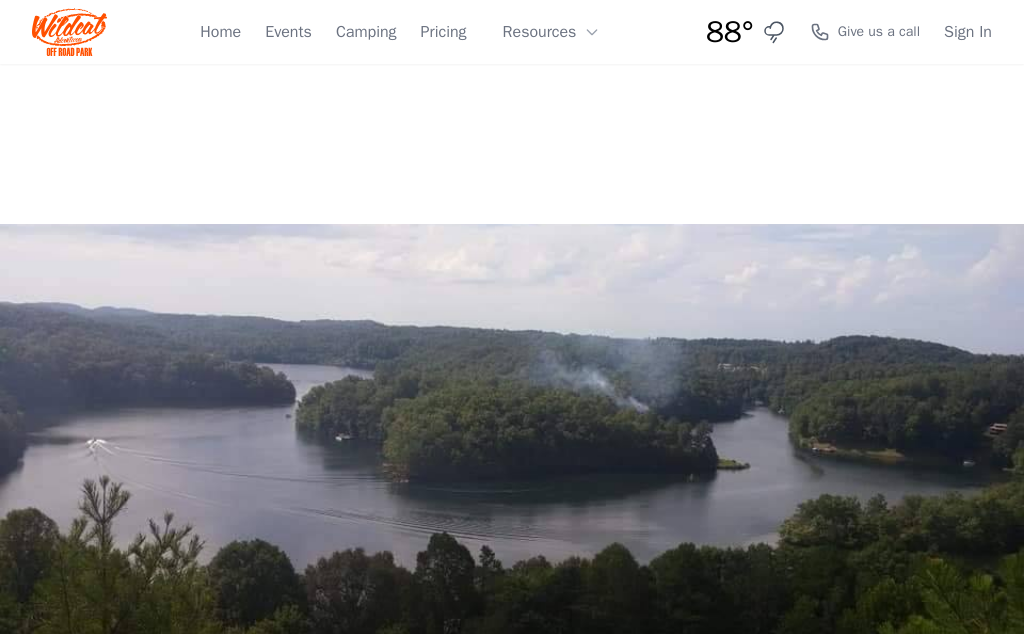 click on "Events" at bounding box center [288, 32] 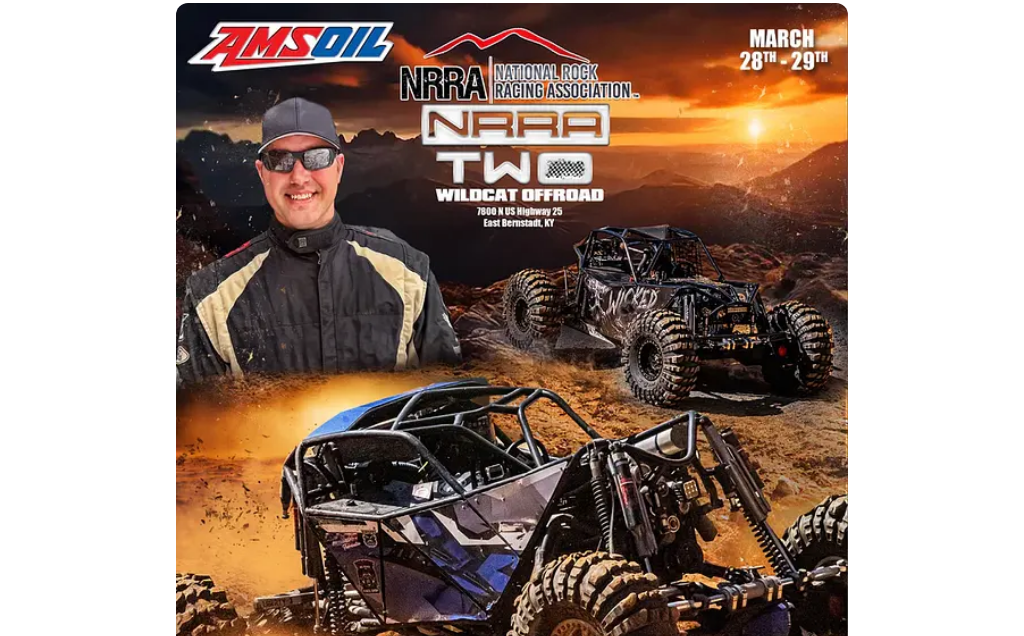 scroll, scrollTop: 0, scrollLeft: 0, axis: both 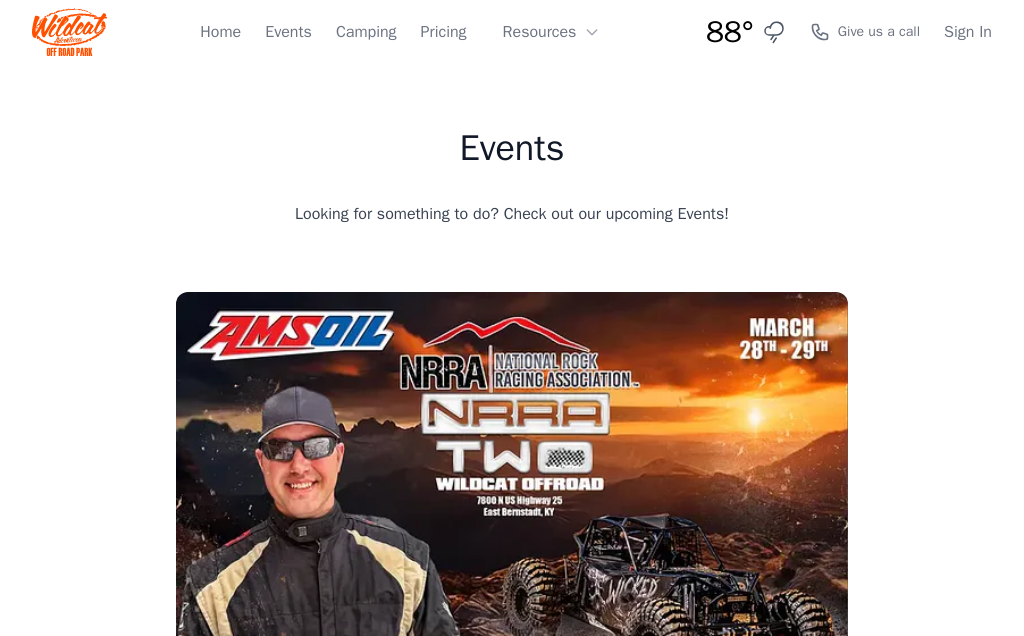 click on "Camping" at bounding box center (366, 32) 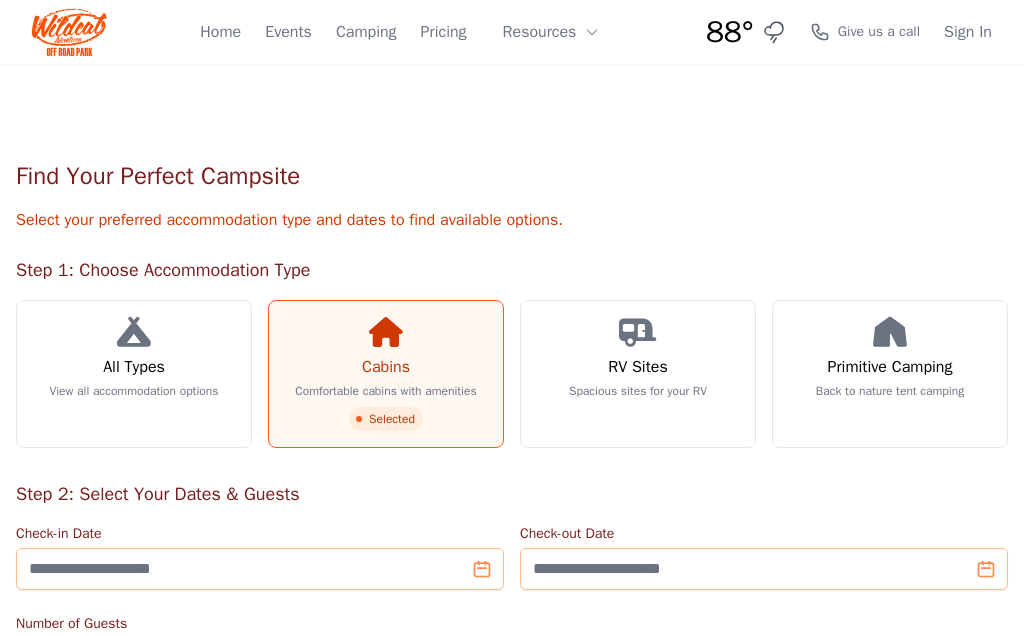 click on "Resources" at bounding box center (552, 32) 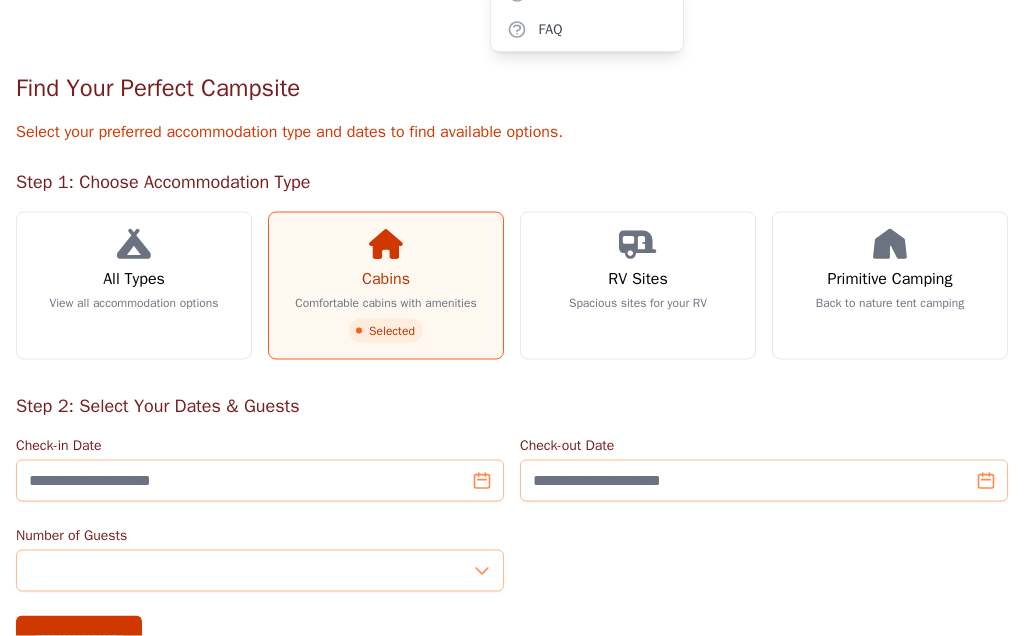 scroll, scrollTop: 0, scrollLeft: 0, axis: both 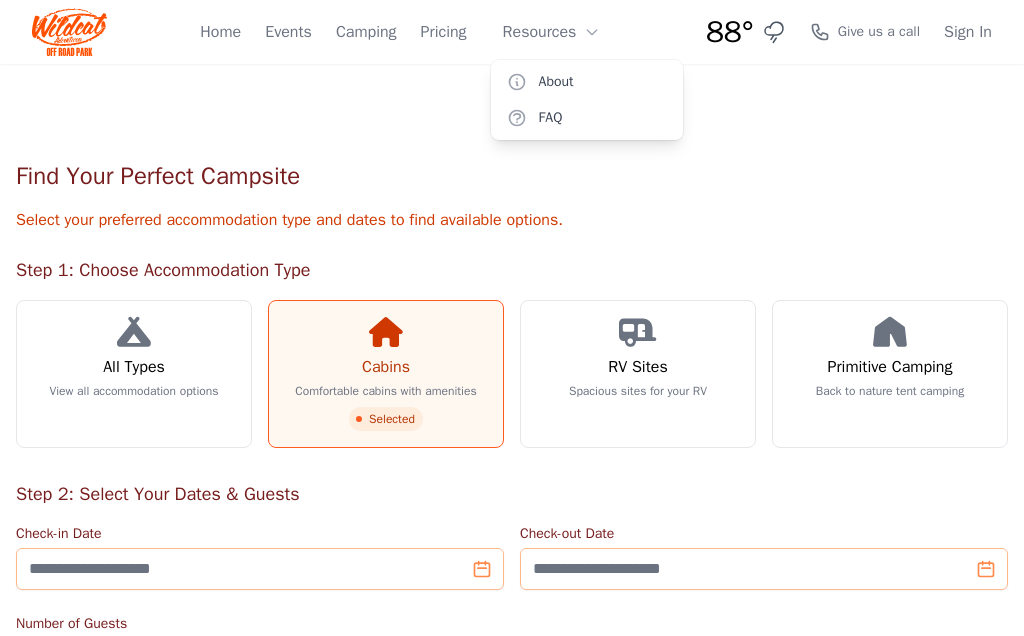 click on "Home" at bounding box center (220, 32) 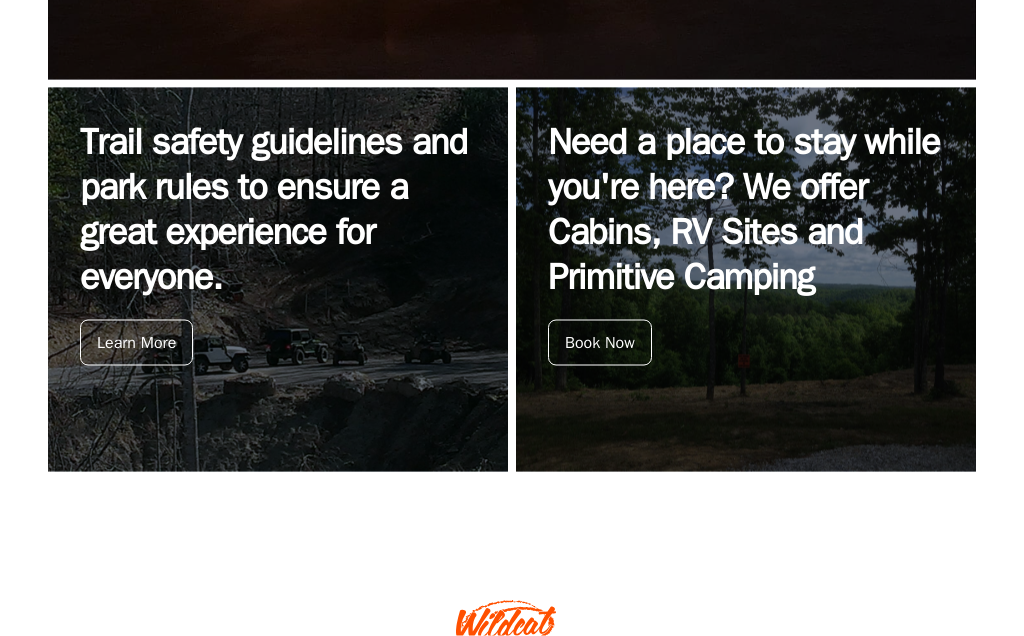 scroll, scrollTop: 985, scrollLeft: 0, axis: vertical 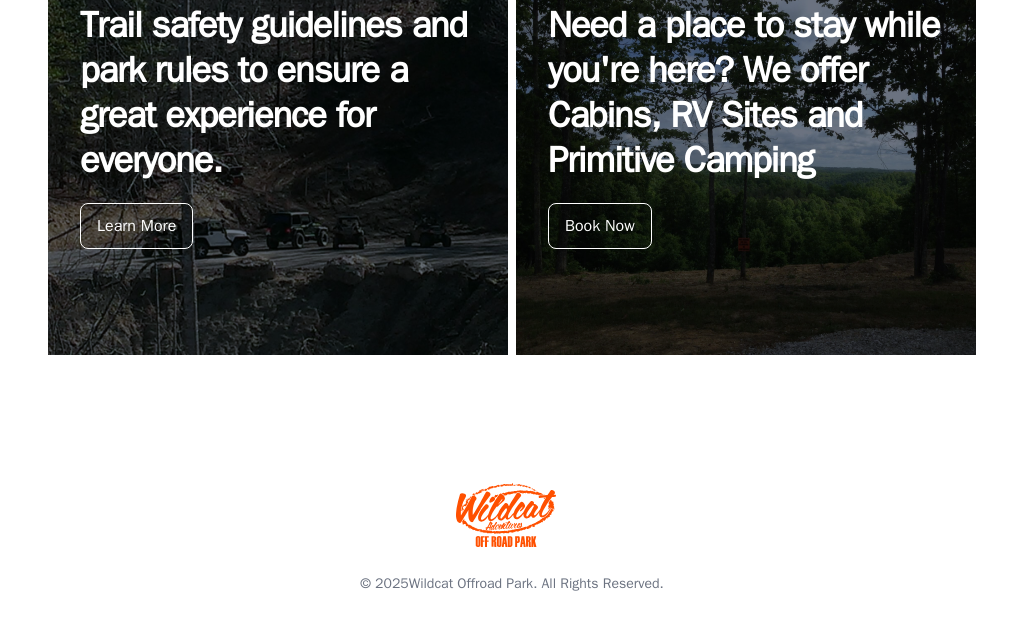 click on "Trail safety guidelines and park rules to ensure a great experience for everyone.
Learn More" at bounding box center (278, 164) 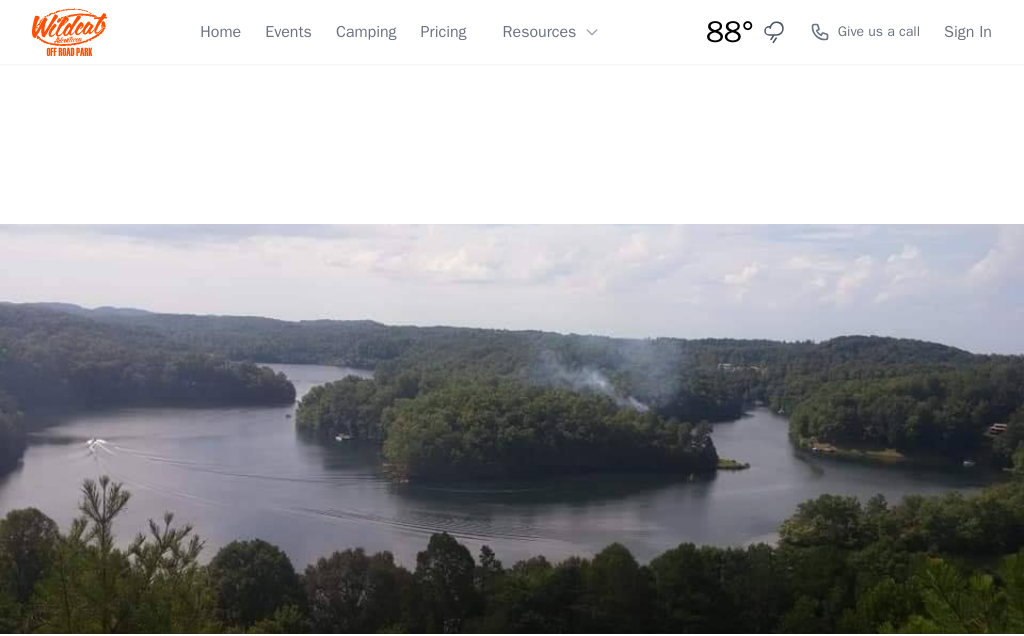 click at bounding box center (512, 429) 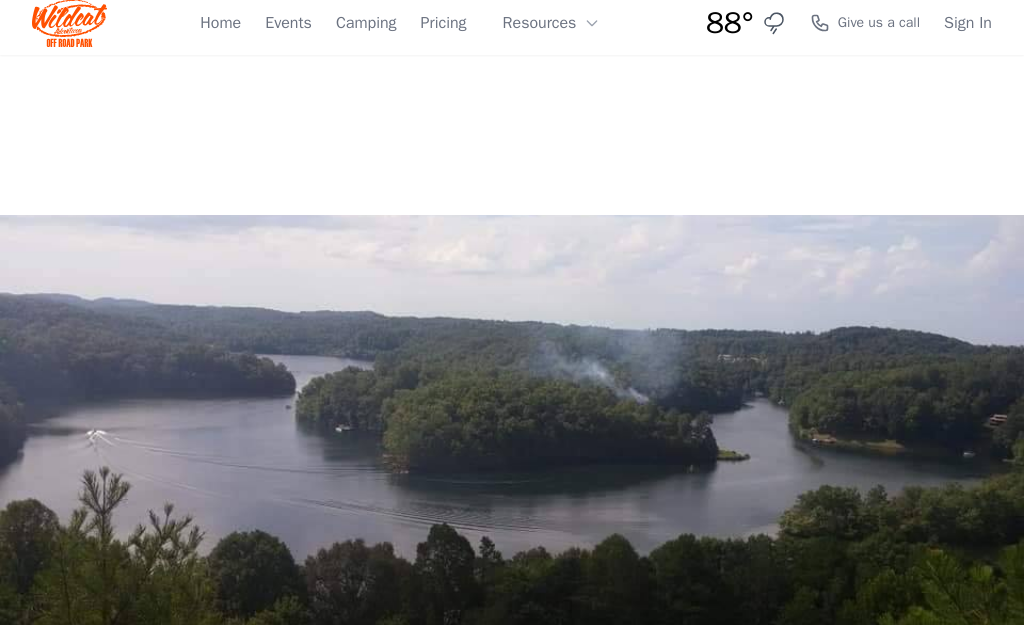 scroll, scrollTop: 0, scrollLeft: 0, axis: both 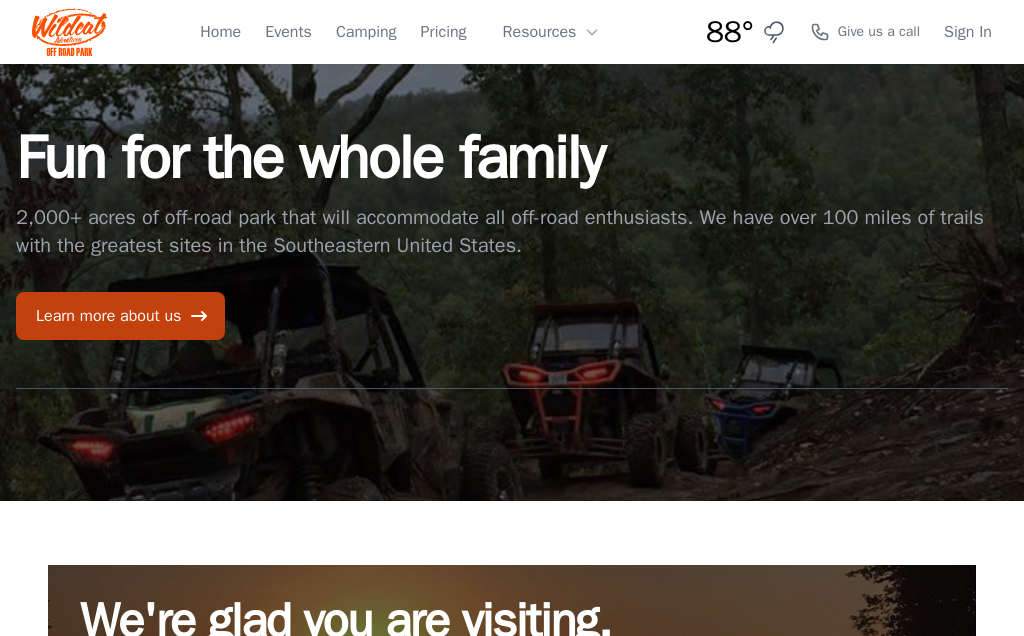 click on "Camping" at bounding box center [366, 32] 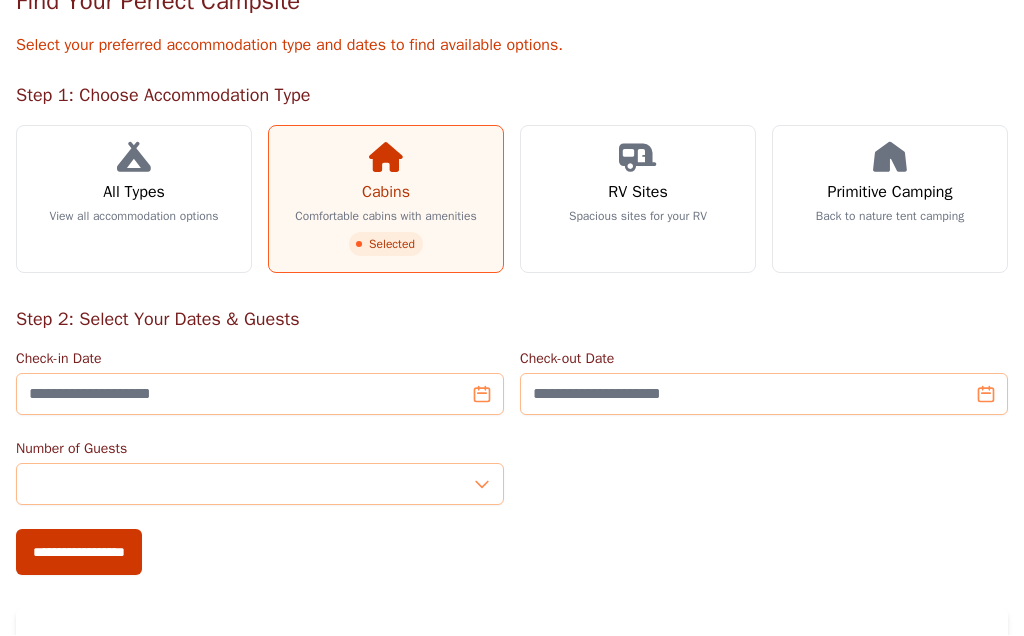 scroll, scrollTop: 176, scrollLeft: 0, axis: vertical 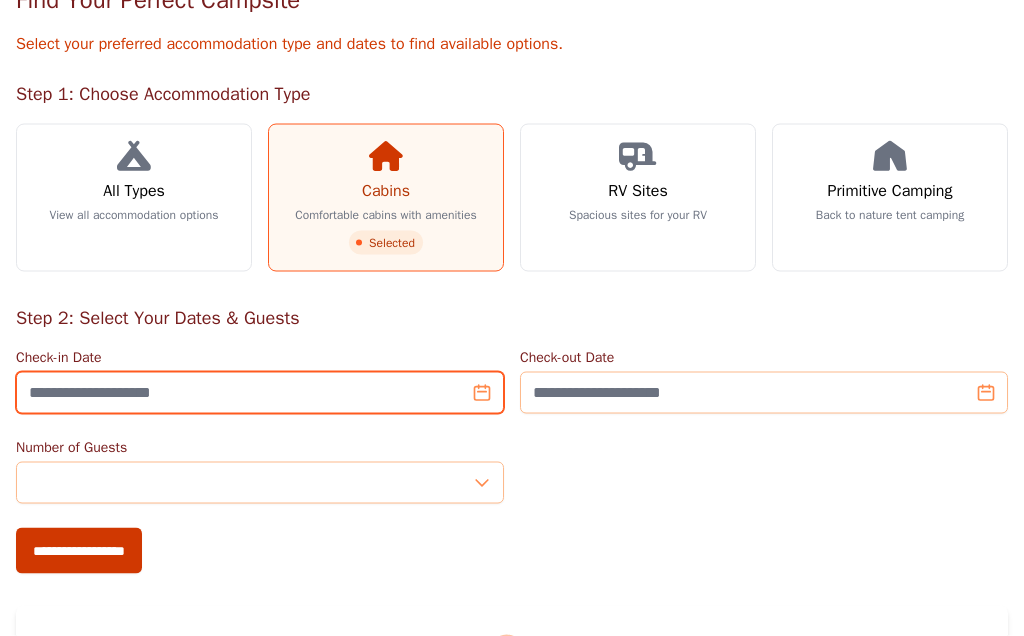 click on "Check-in Date" at bounding box center (260, 393) 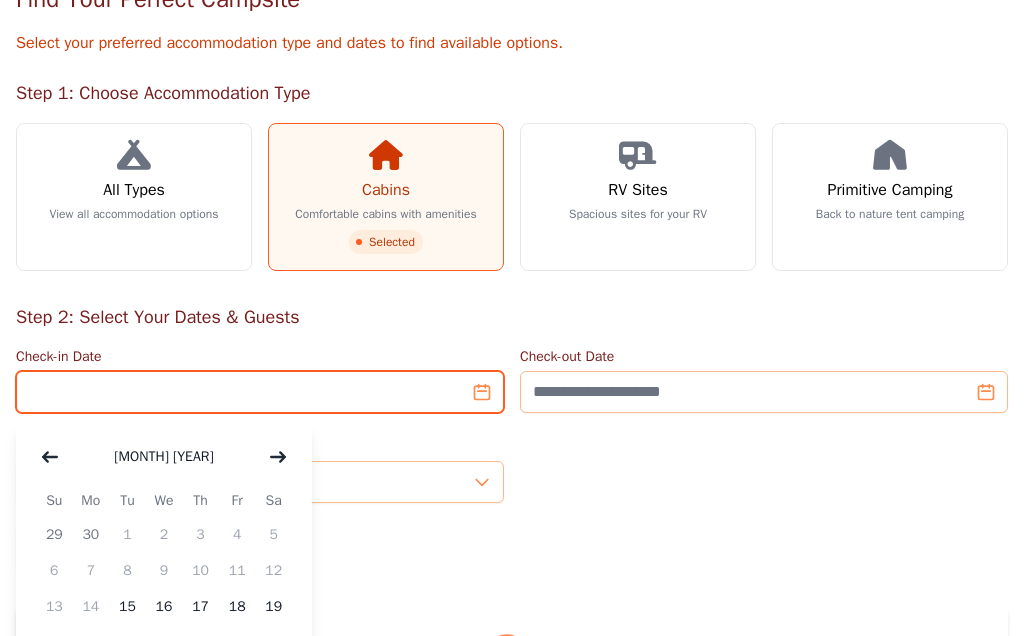scroll, scrollTop: 176, scrollLeft: 0, axis: vertical 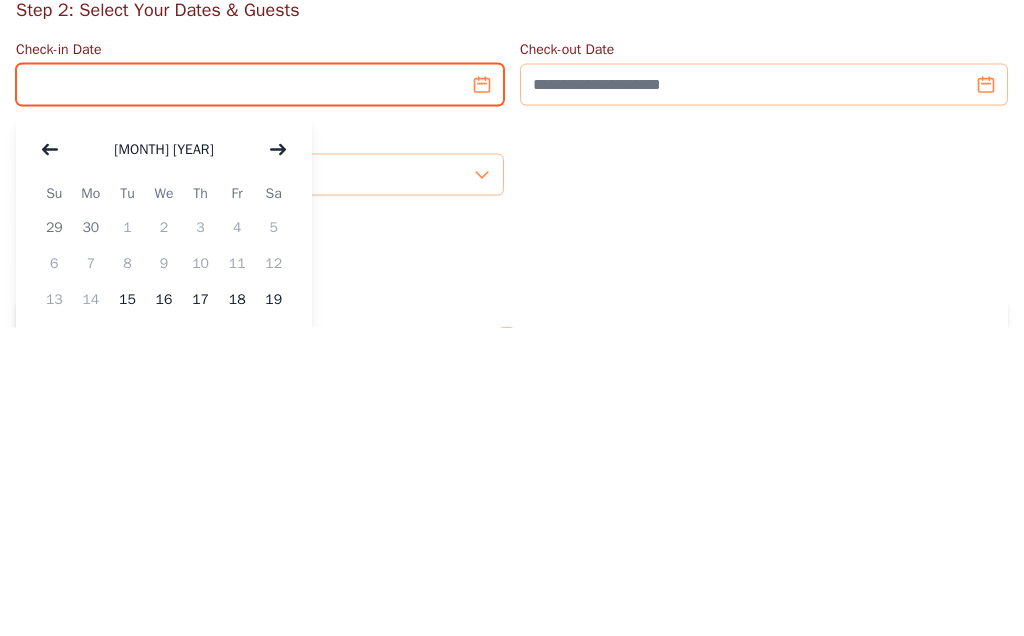 click on "Check-in Date" at bounding box center [260, 393] 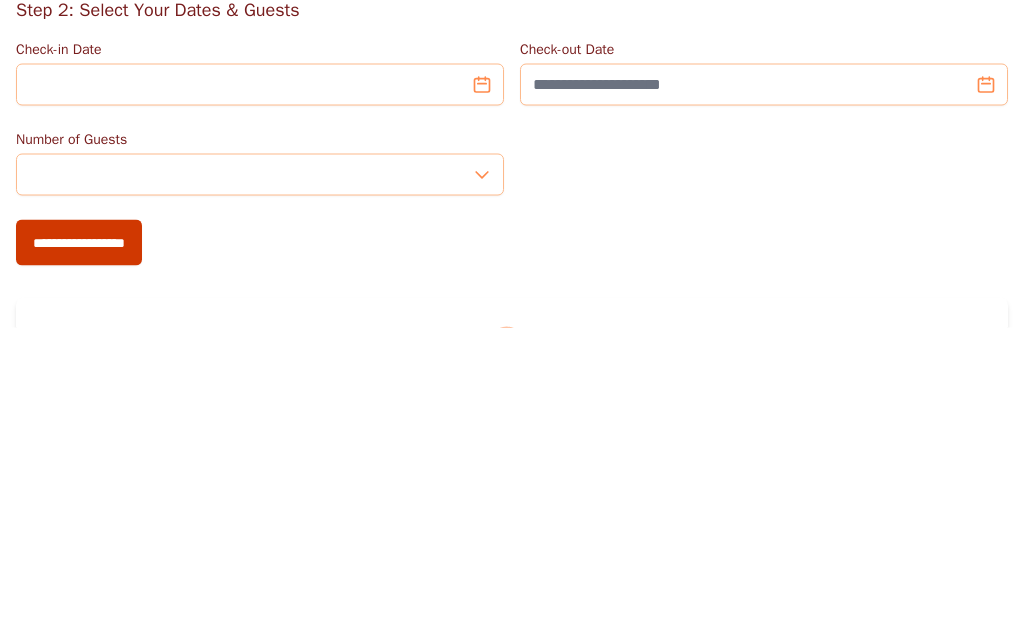 click on "Number of Guests
*" at bounding box center (512, 471) 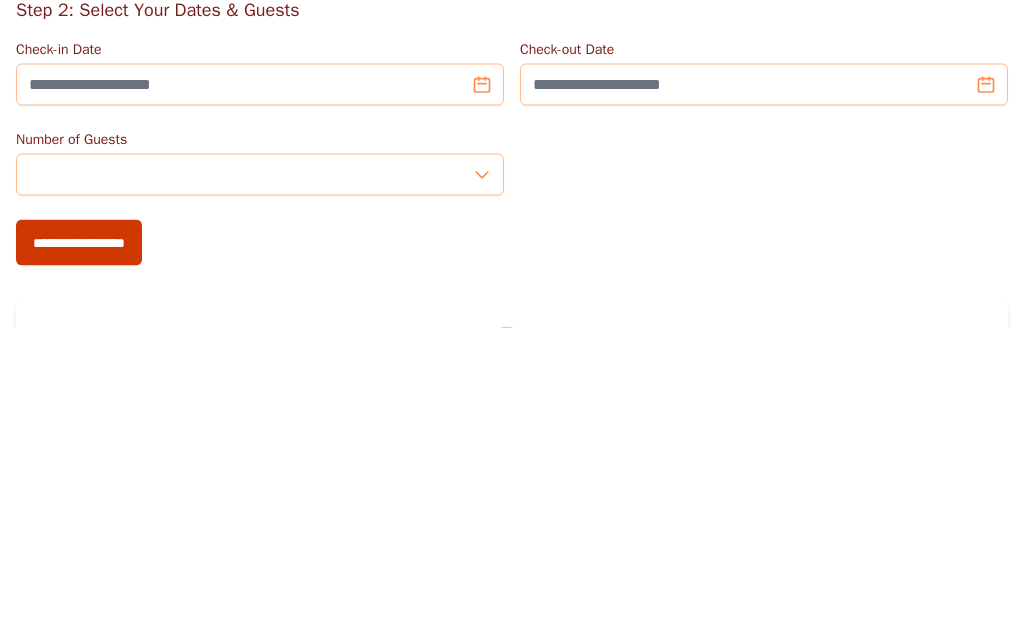 scroll, scrollTop: 485, scrollLeft: 0, axis: vertical 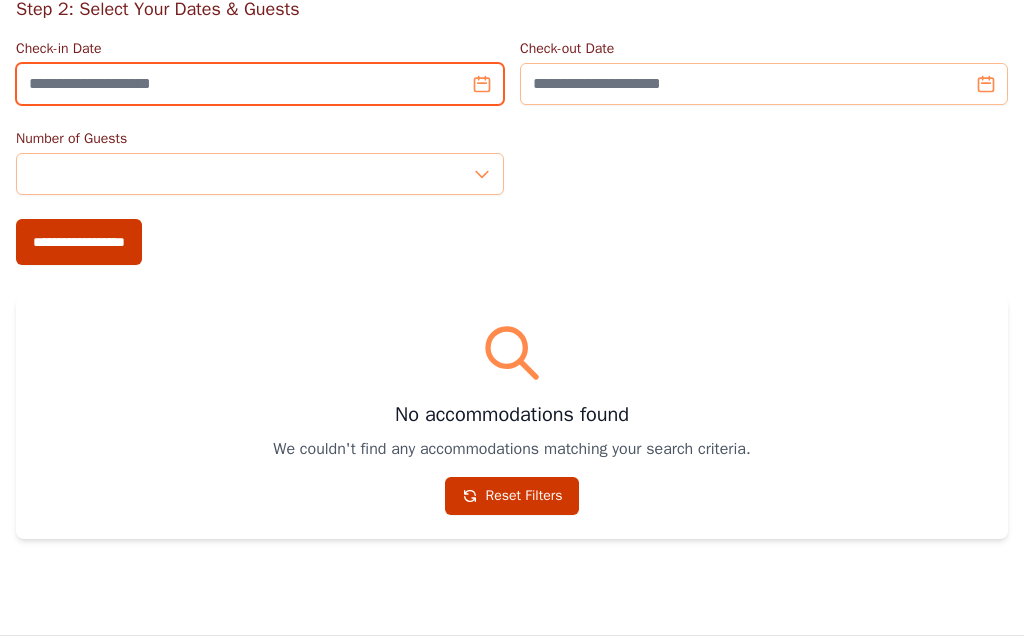 click on "Check-in Date" at bounding box center (260, 84) 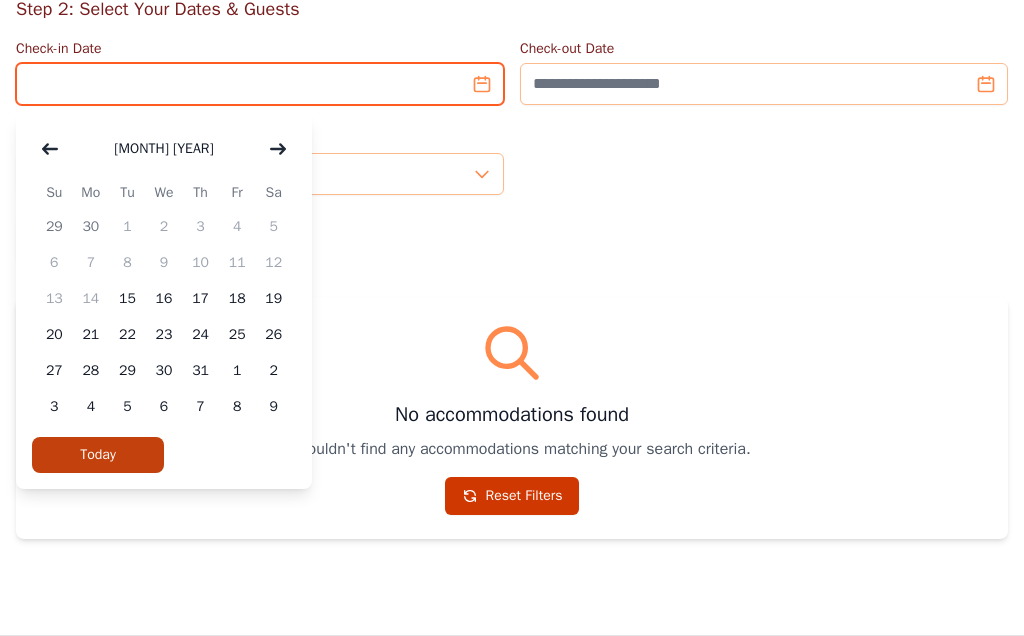 scroll, scrollTop: 484, scrollLeft: 0, axis: vertical 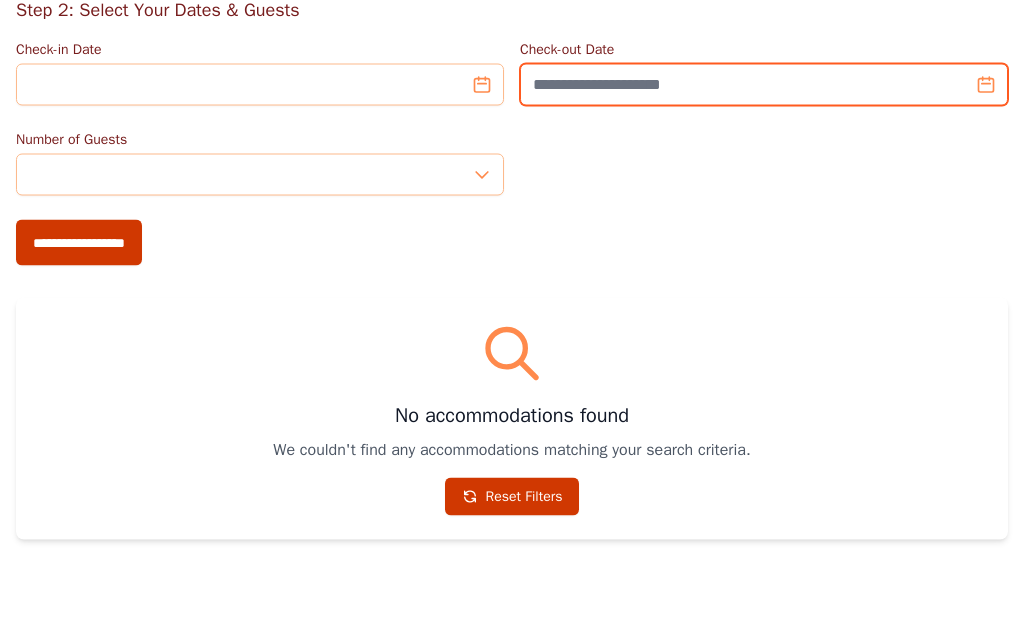 click on "Check-out Date" at bounding box center [764, 85] 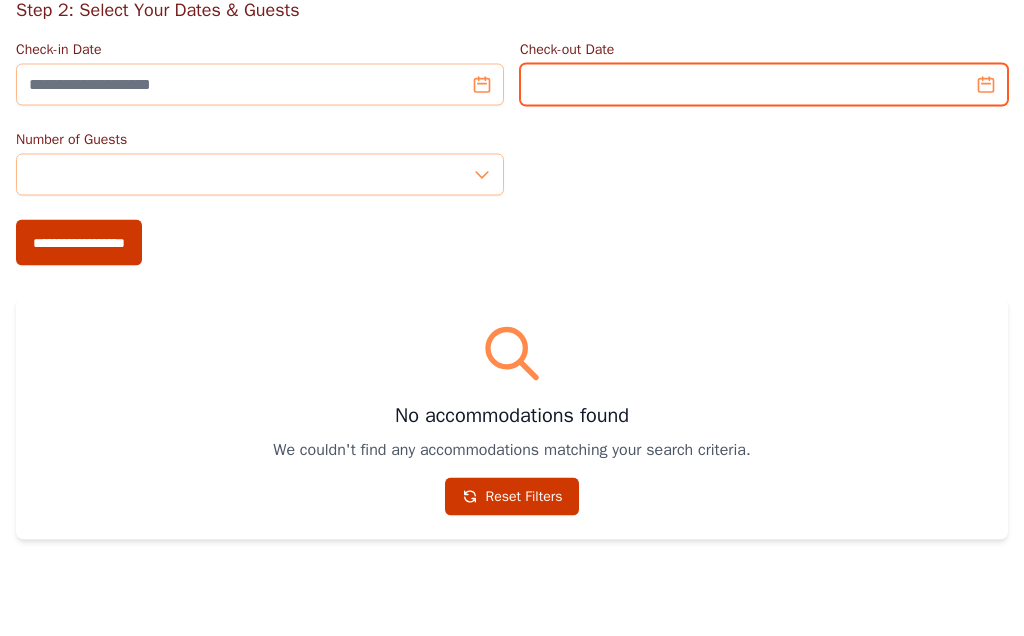 scroll, scrollTop: 477, scrollLeft: 0, axis: vertical 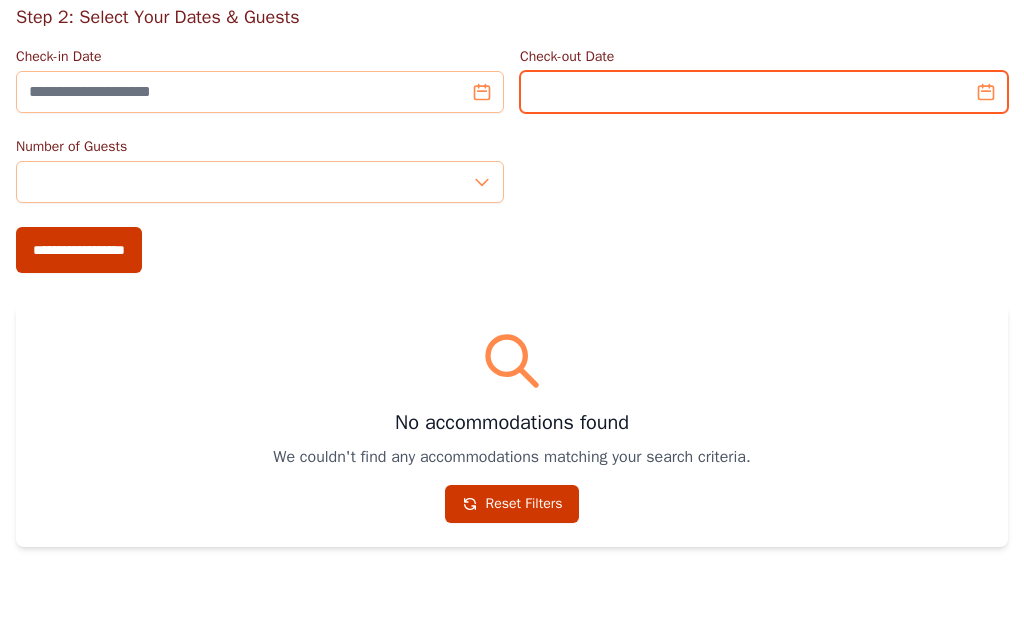 click on "Check-out Date" at bounding box center (764, 92) 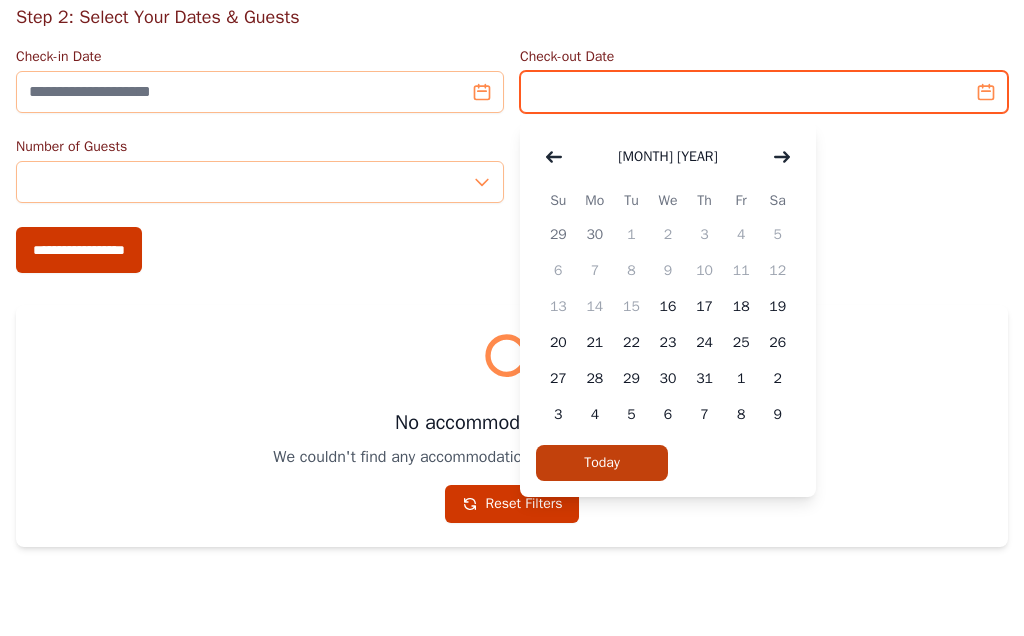click on "Check-out Date" at bounding box center (764, 92) 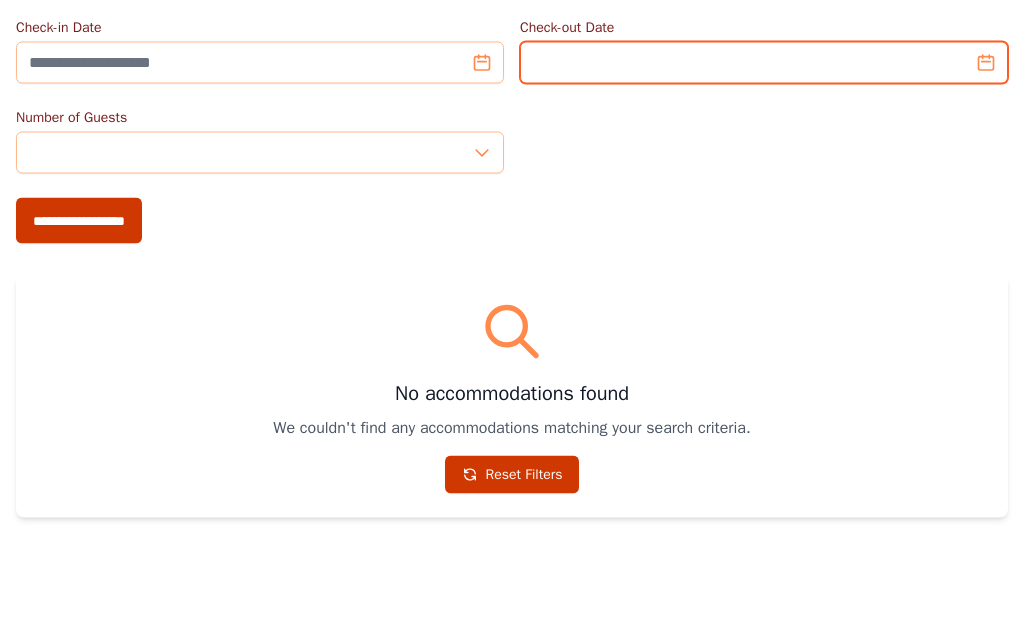 click on "Check-out Date" at bounding box center [764, 92] 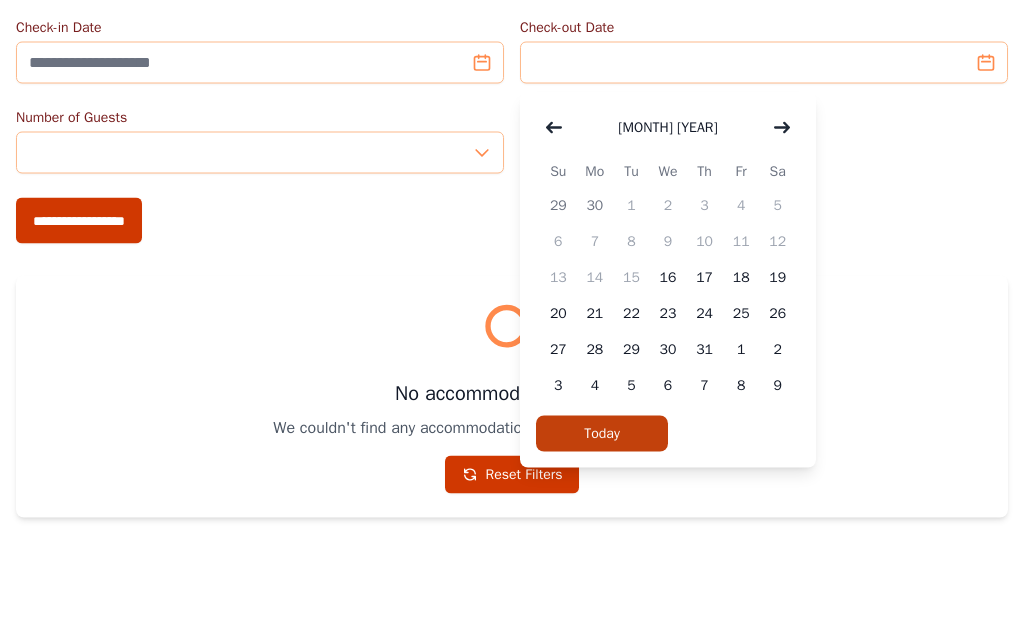 click 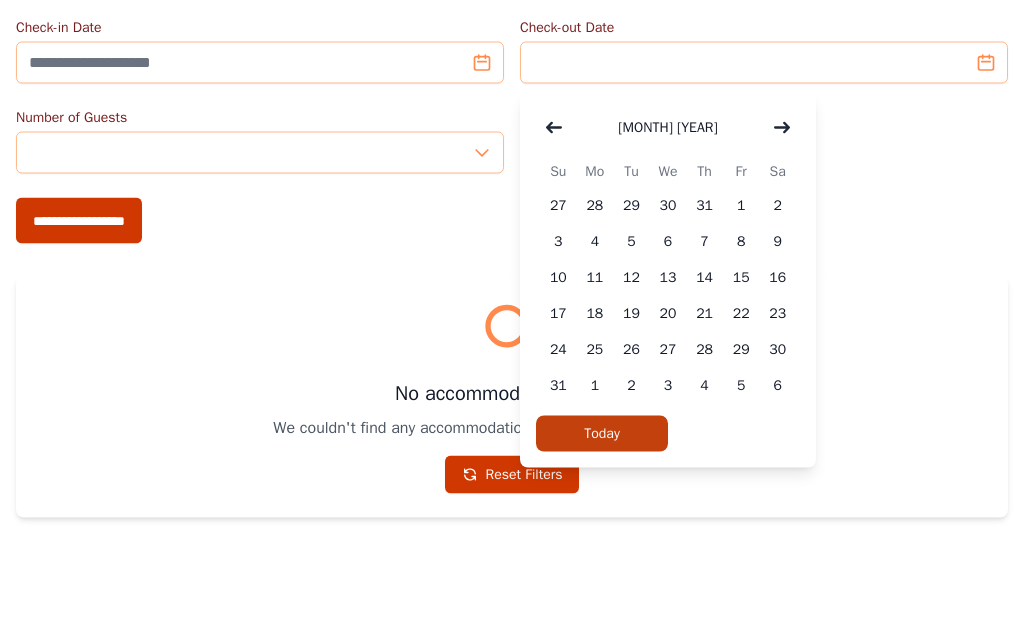 click 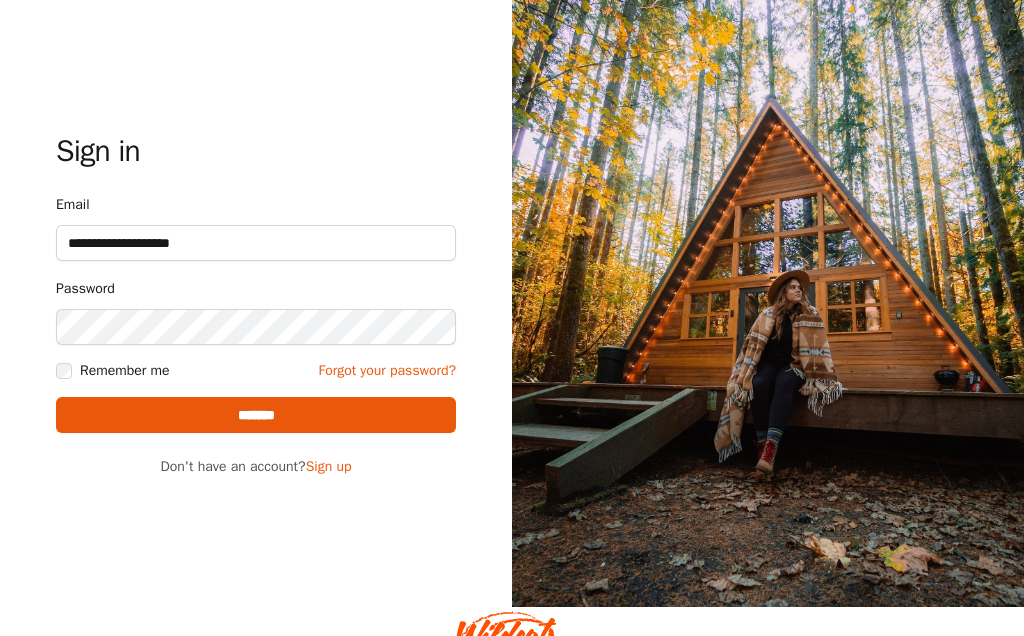 scroll, scrollTop: 0, scrollLeft: 0, axis: both 